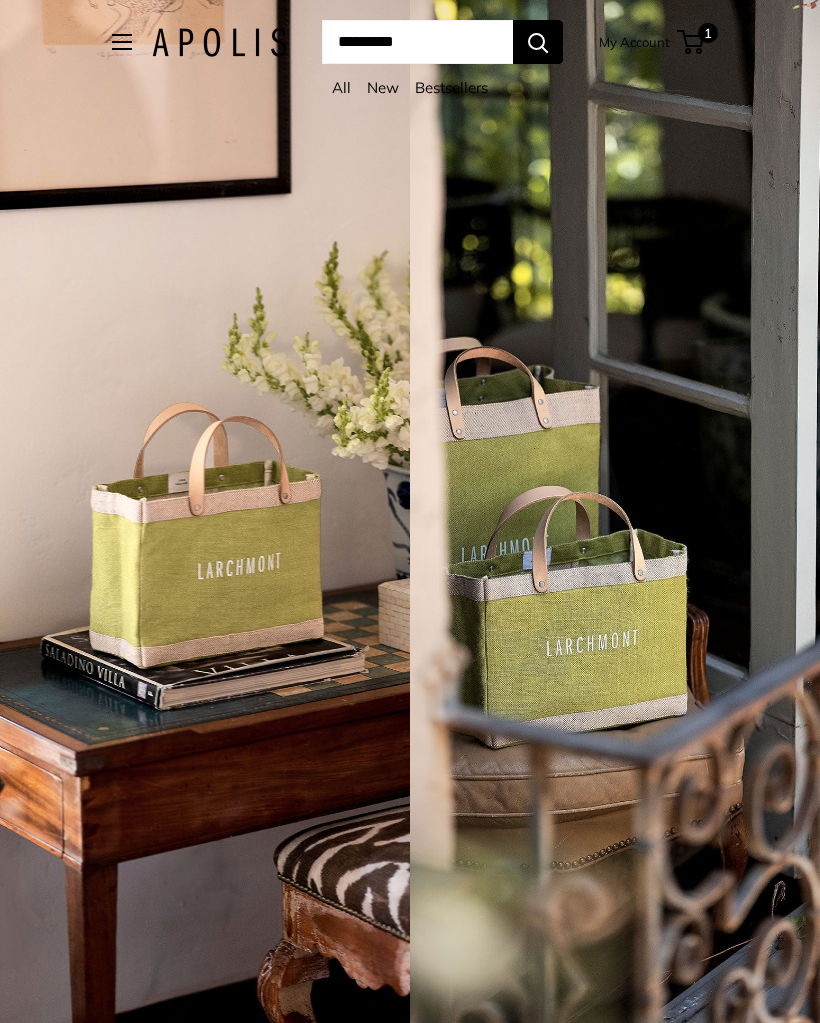 scroll, scrollTop: 0, scrollLeft: 0, axis: both 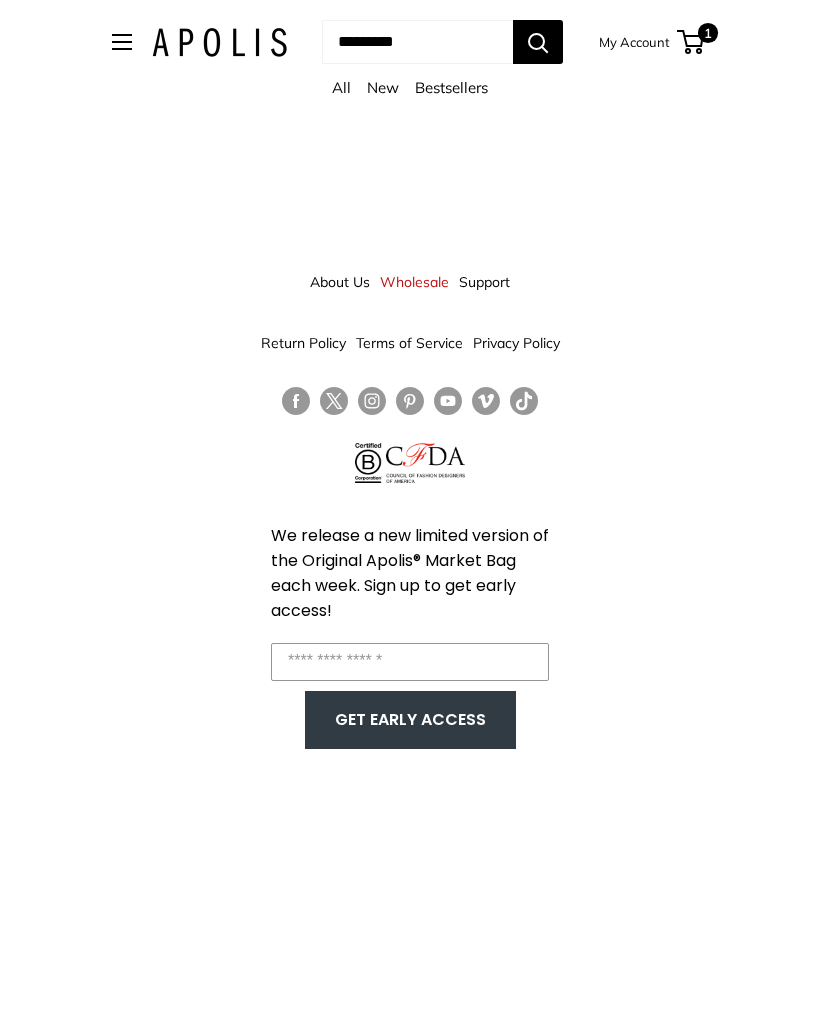 click on "All      New      Bestsellers" at bounding box center [410, 93] 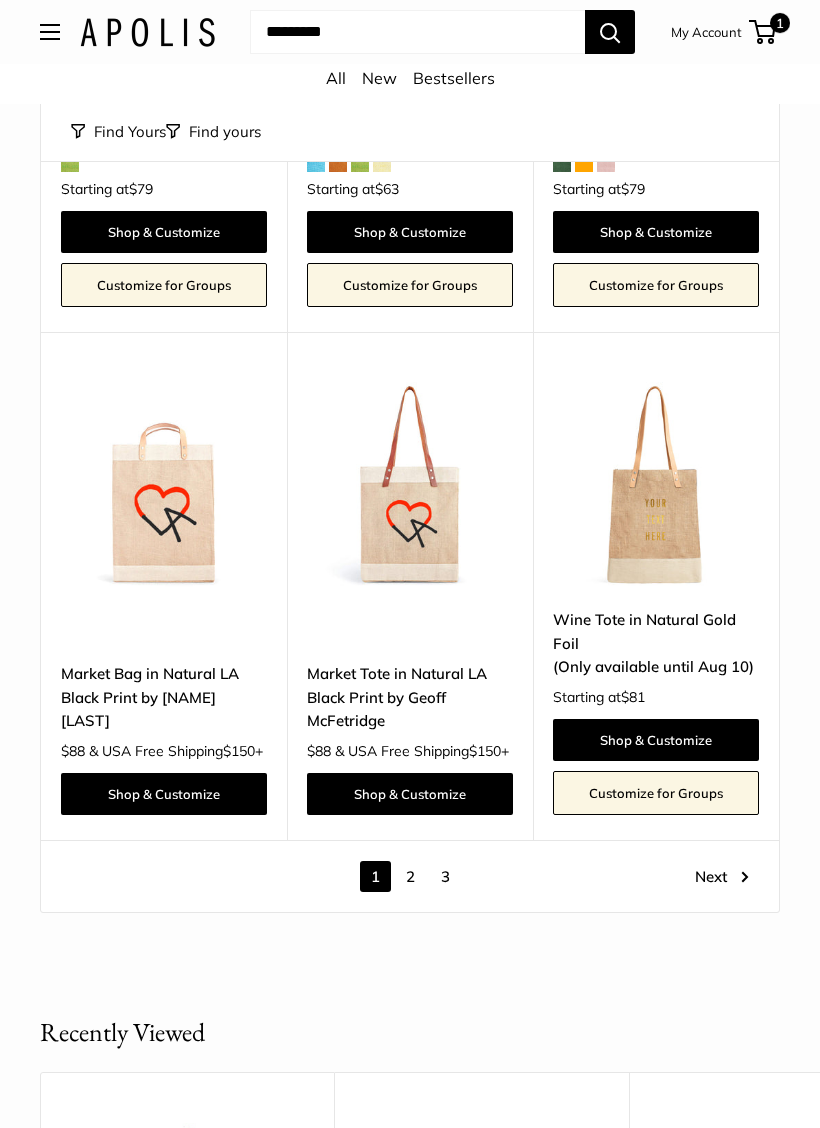 scroll, scrollTop: 8053, scrollLeft: 0, axis: vertical 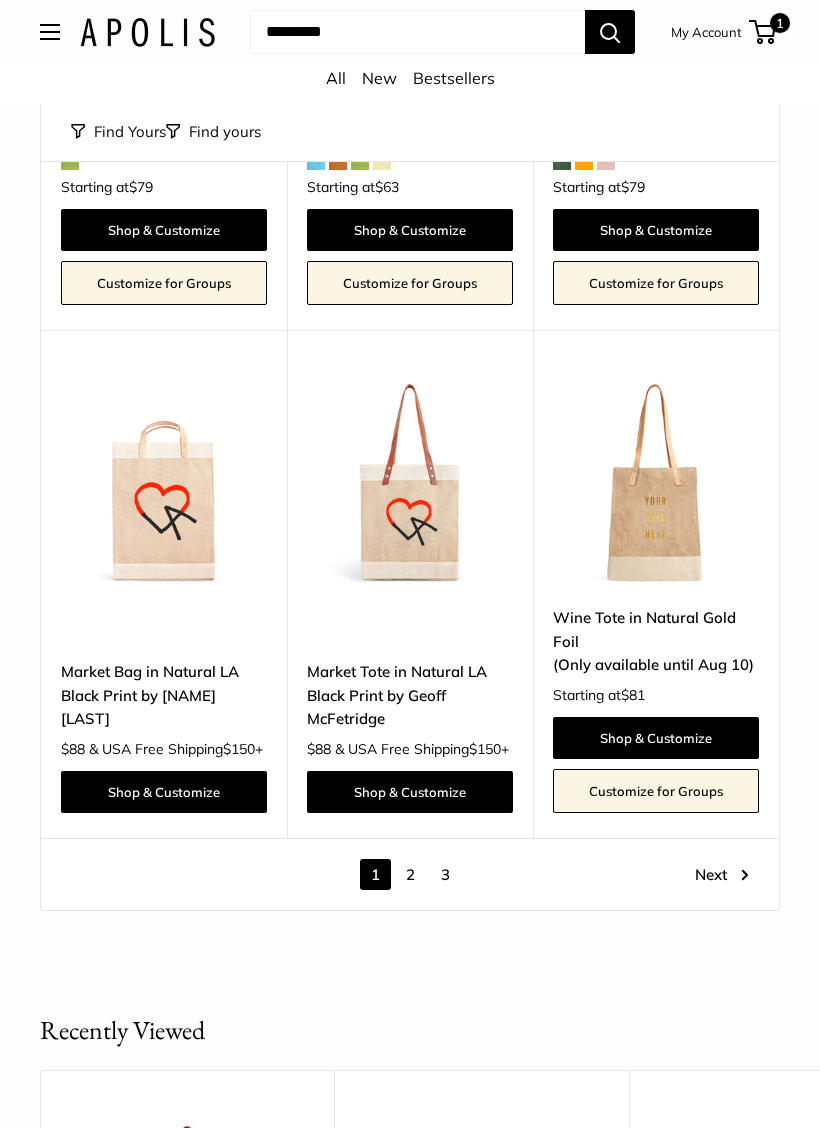 click on "2" at bounding box center [410, 874] 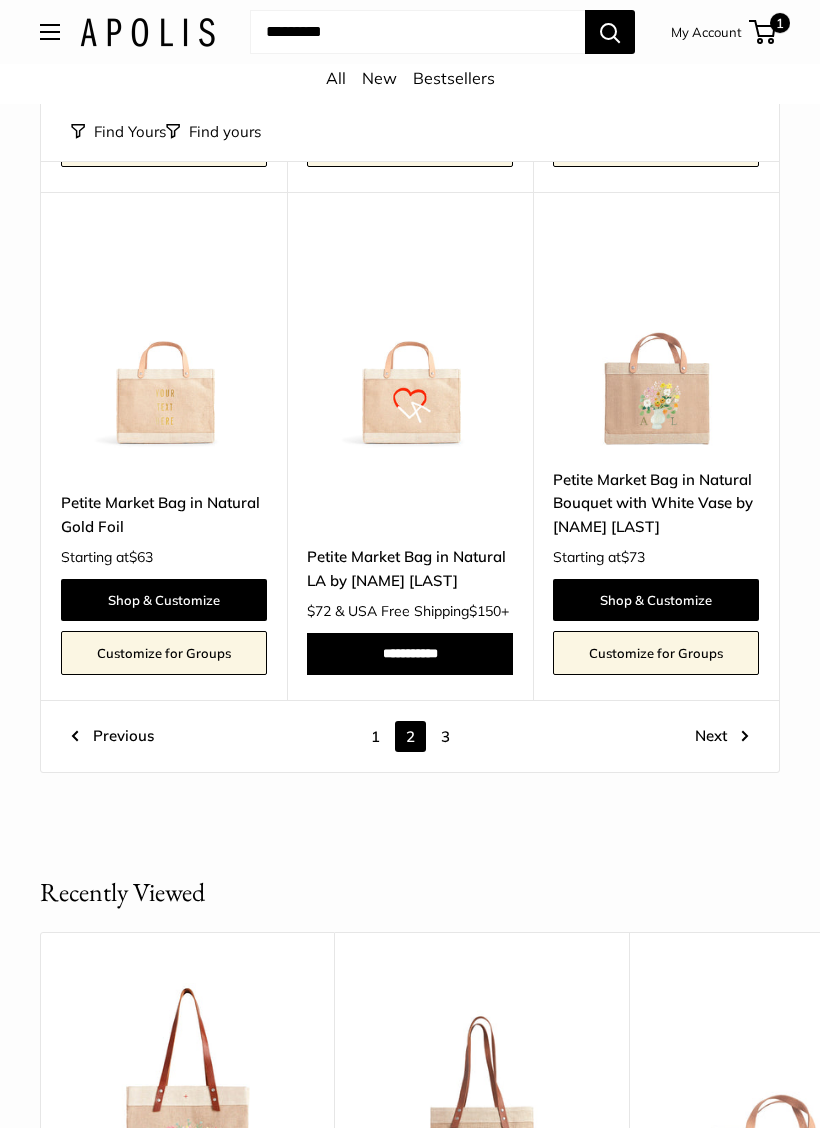 scroll, scrollTop: 7984, scrollLeft: 0, axis: vertical 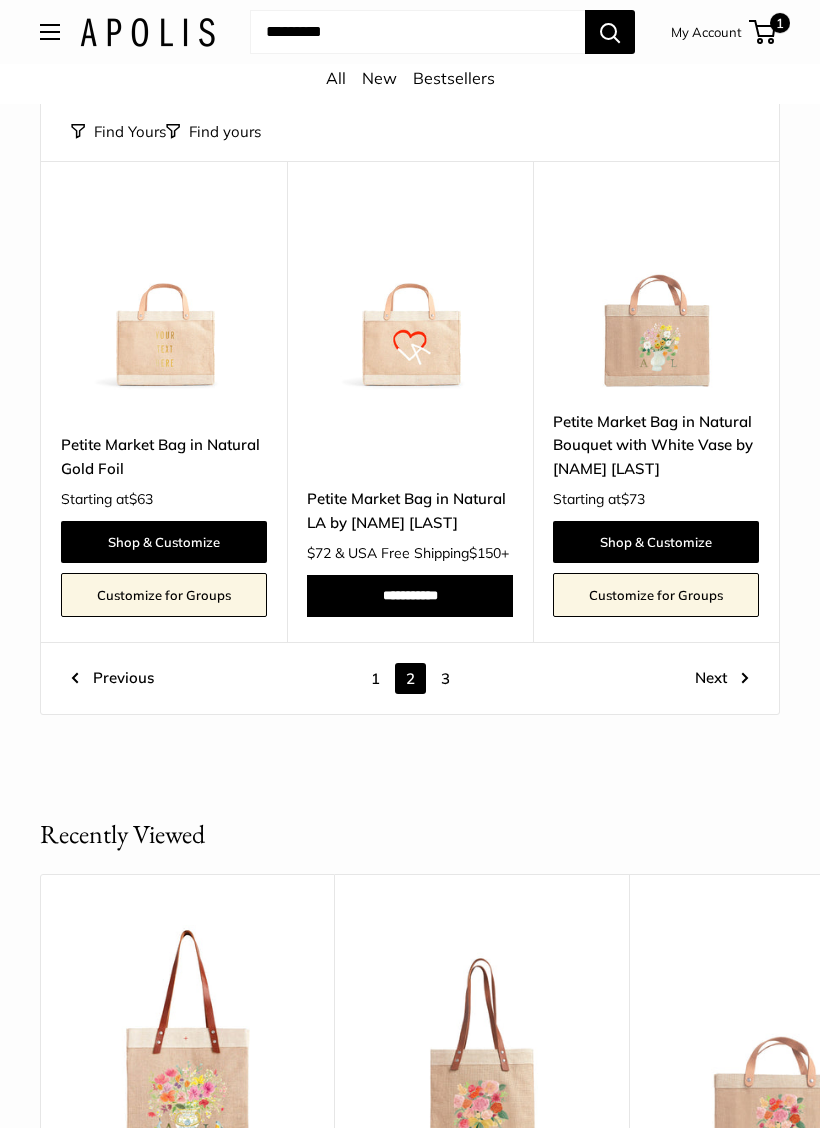 click on "3" at bounding box center [445, 678] 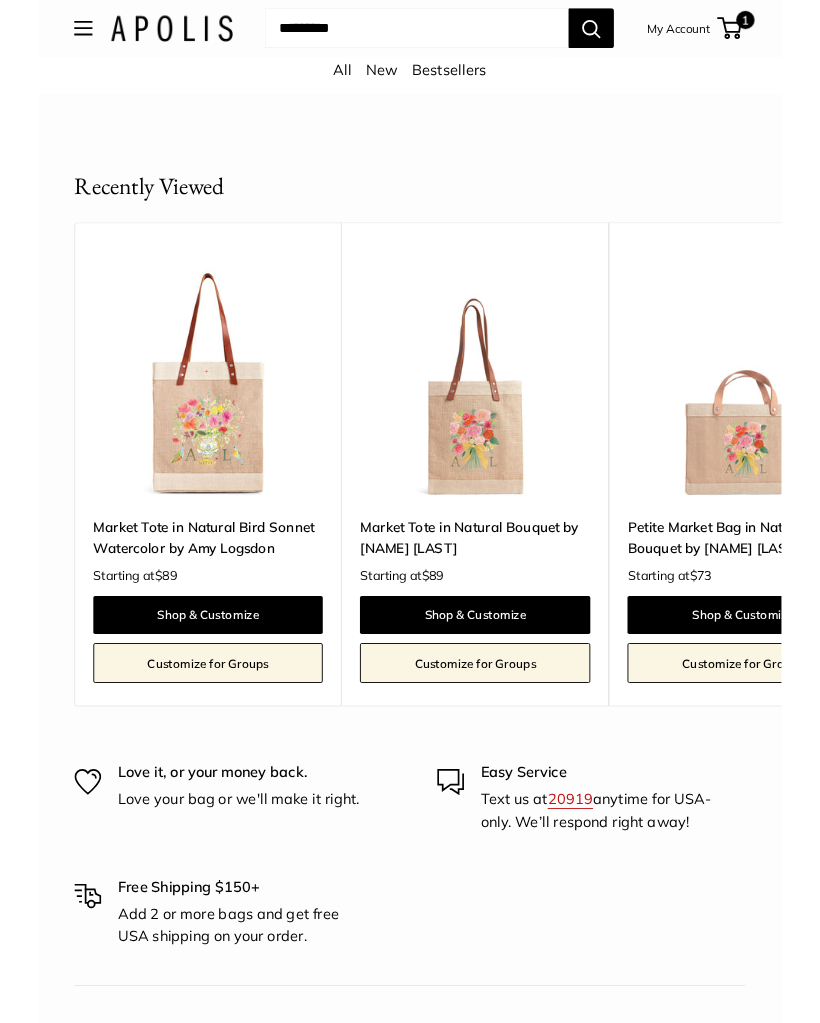 scroll, scrollTop: 2981, scrollLeft: 0, axis: vertical 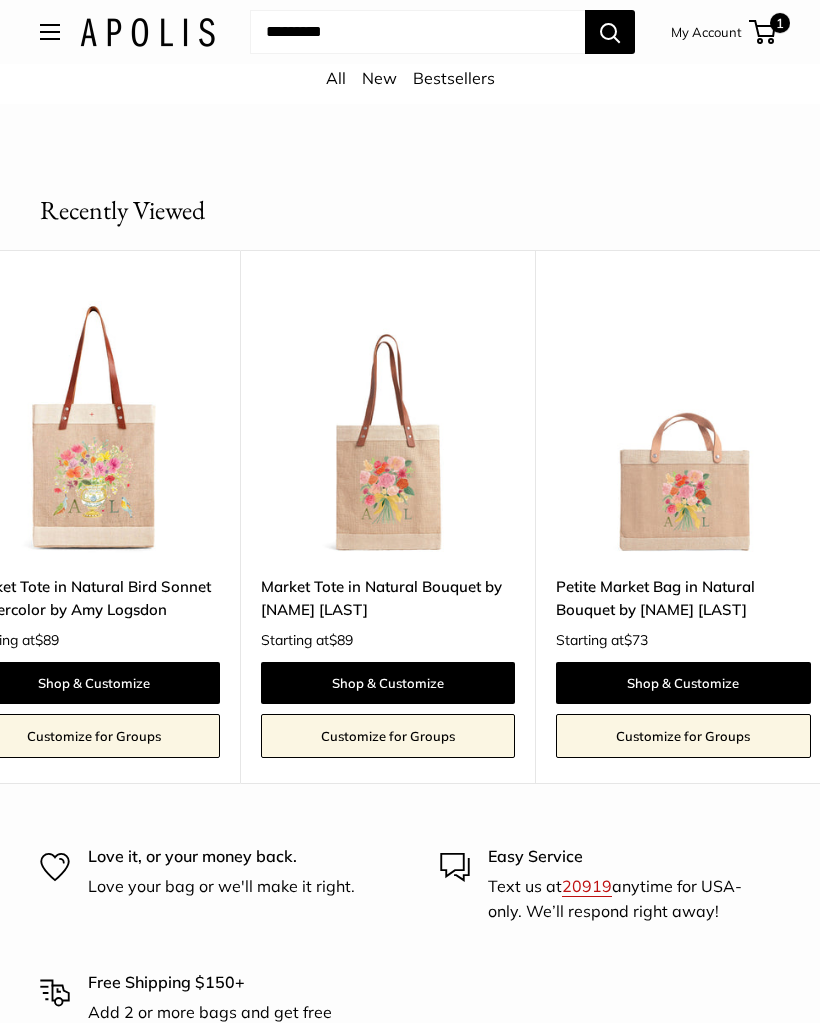 click at bounding box center (683, 428) 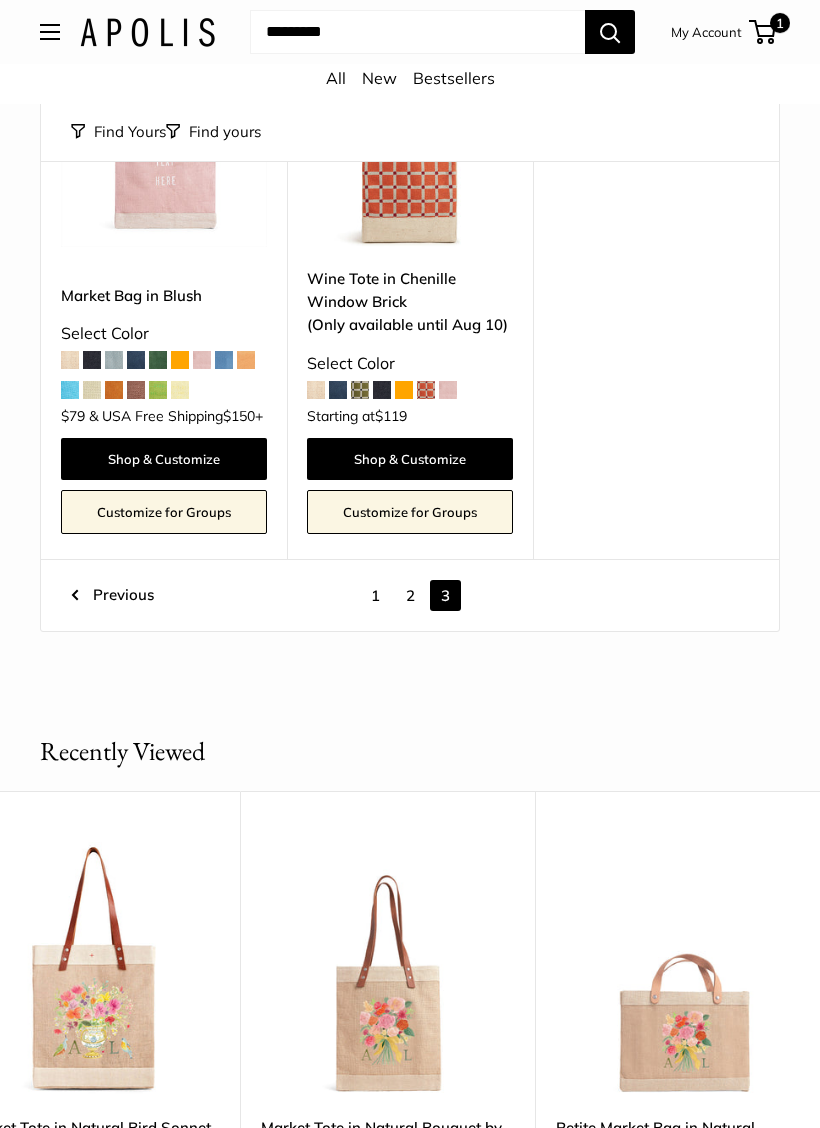 scroll, scrollTop: 2467, scrollLeft: 0, axis: vertical 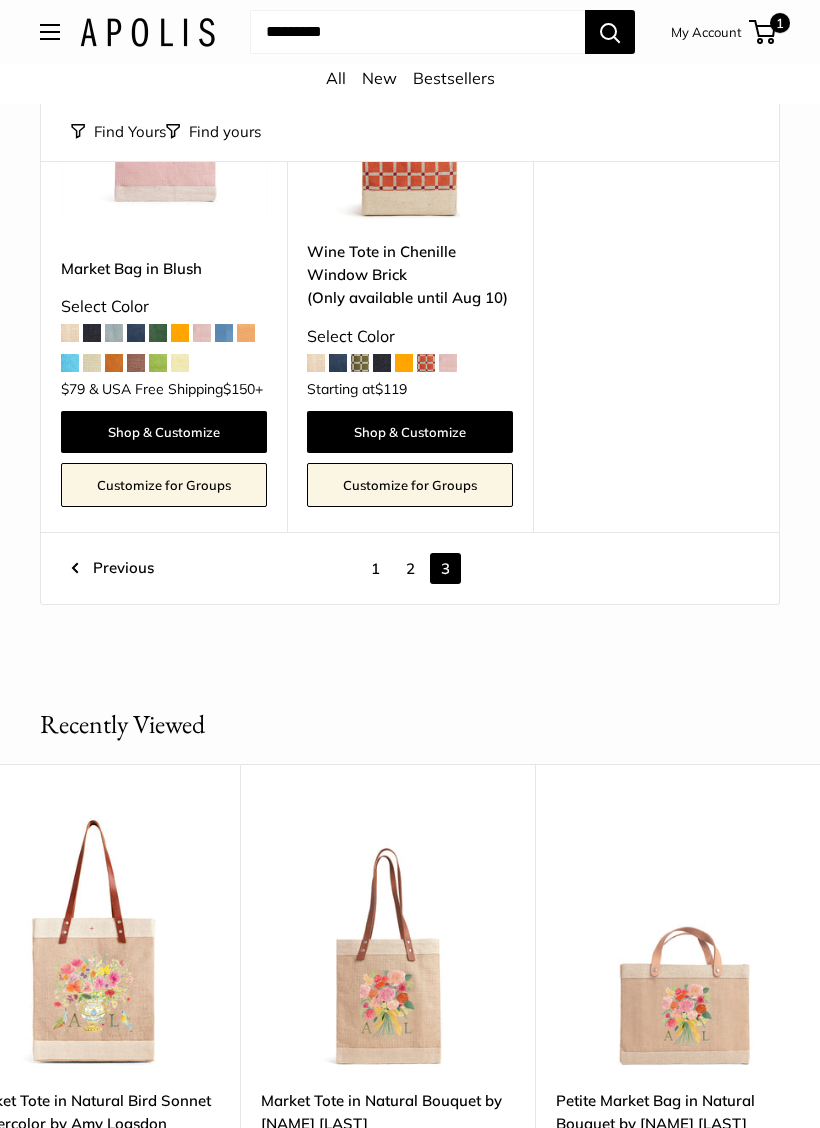 click on "1" at bounding box center (375, 568) 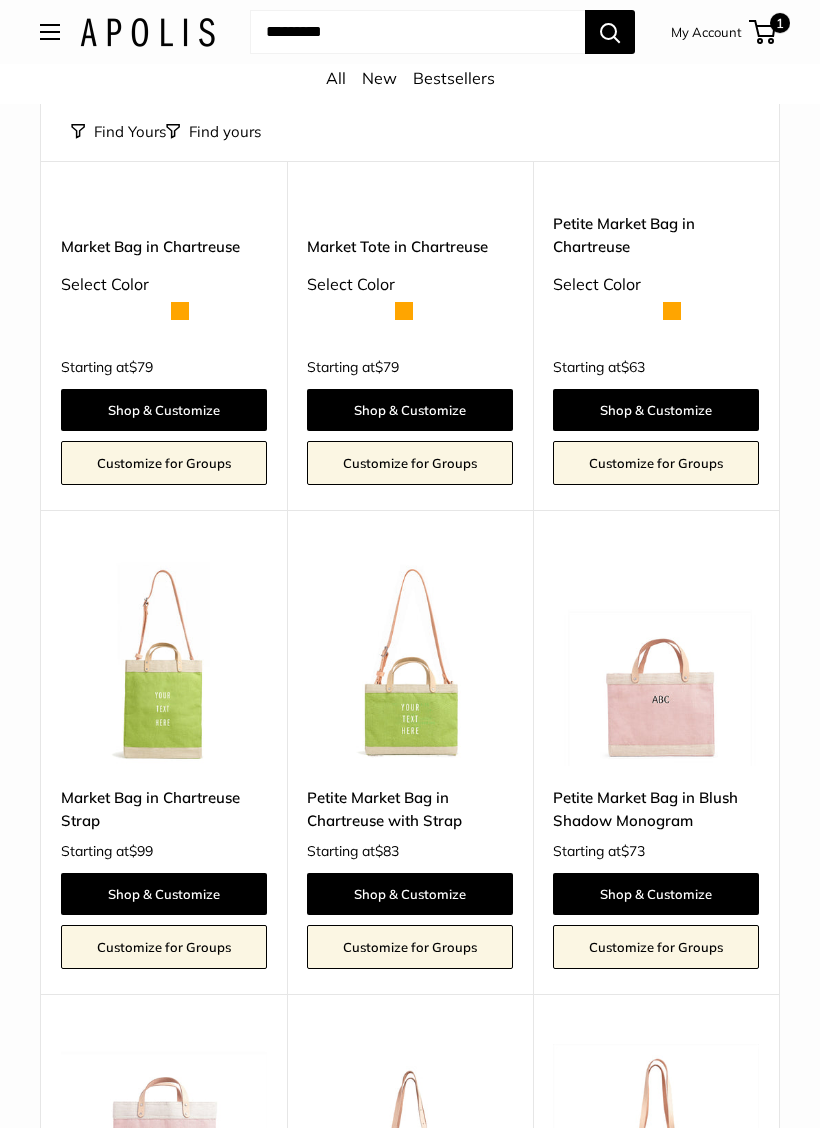 scroll, scrollTop: 24, scrollLeft: 0, axis: vertical 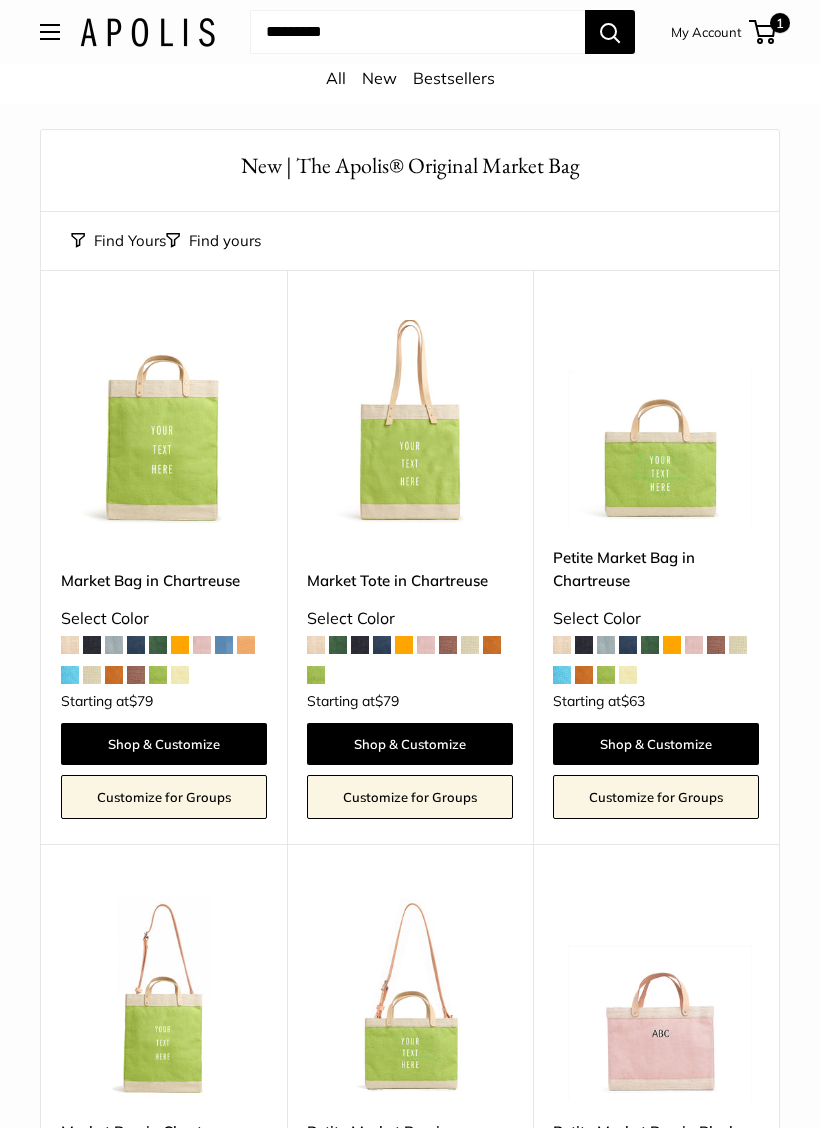 click at bounding box center [694, 645] 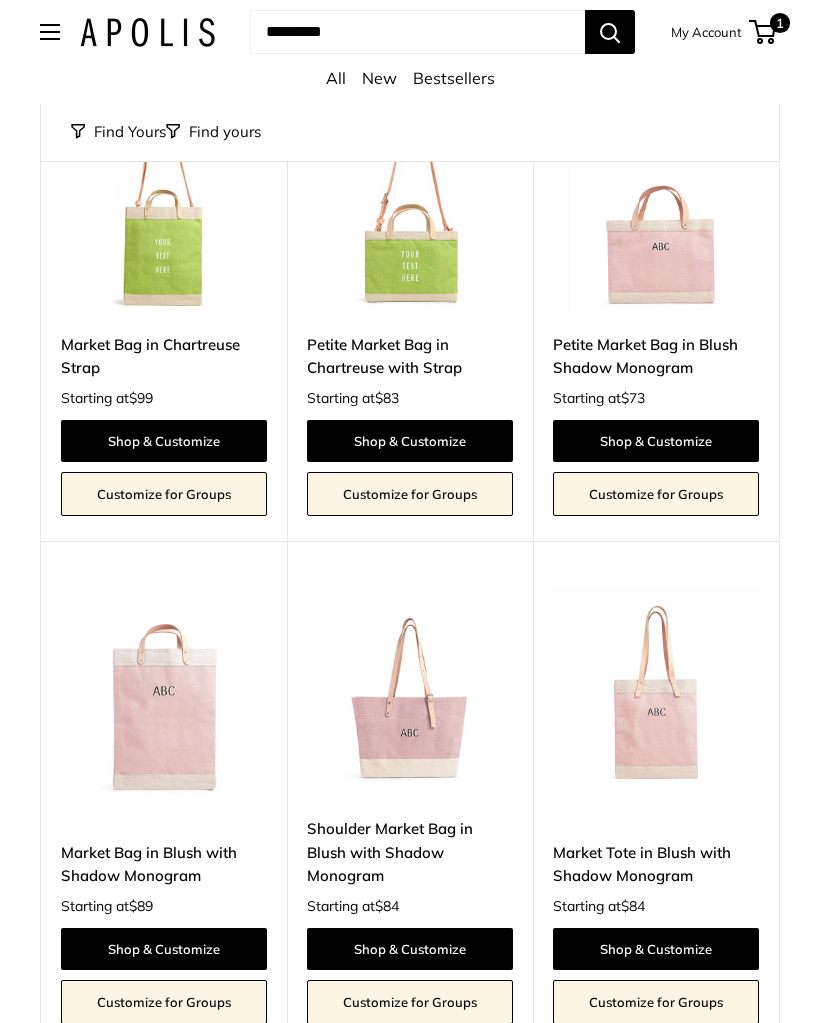 scroll, scrollTop: 801, scrollLeft: 0, axis: vertical 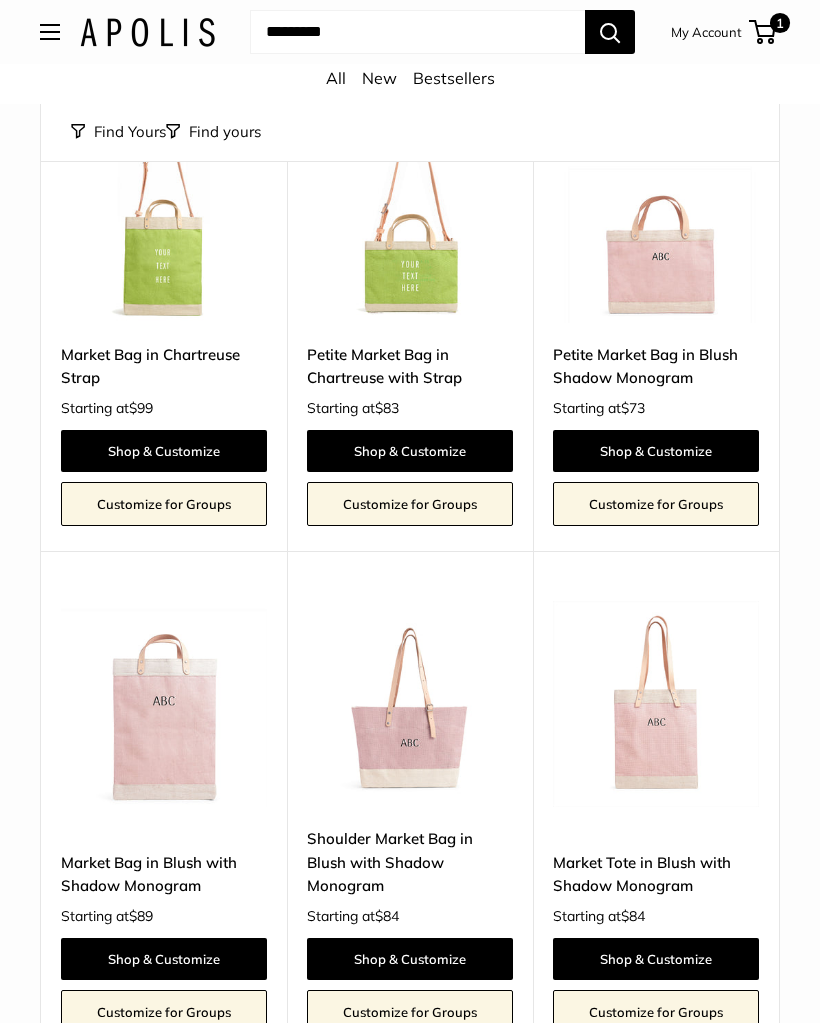 click at bounding box center (656, 220) 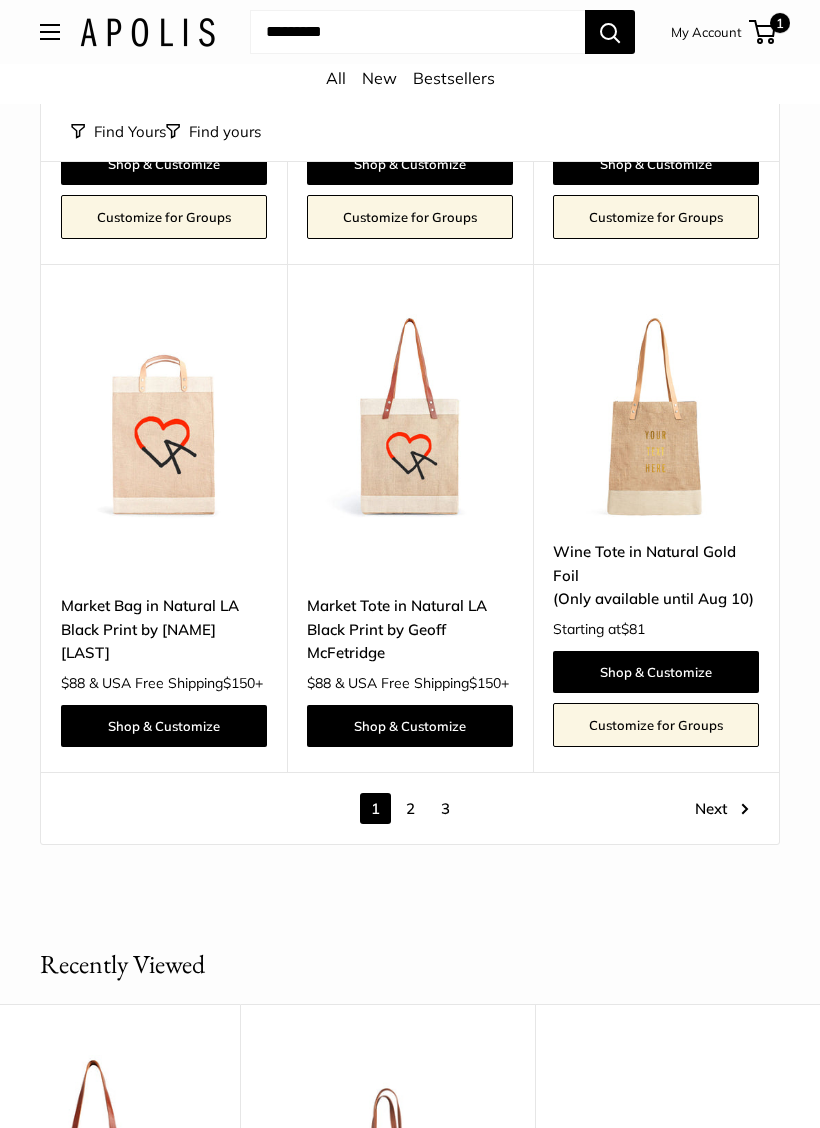 scroll, scrollTop: 8119, scrollLeft: 0, axis: vertical 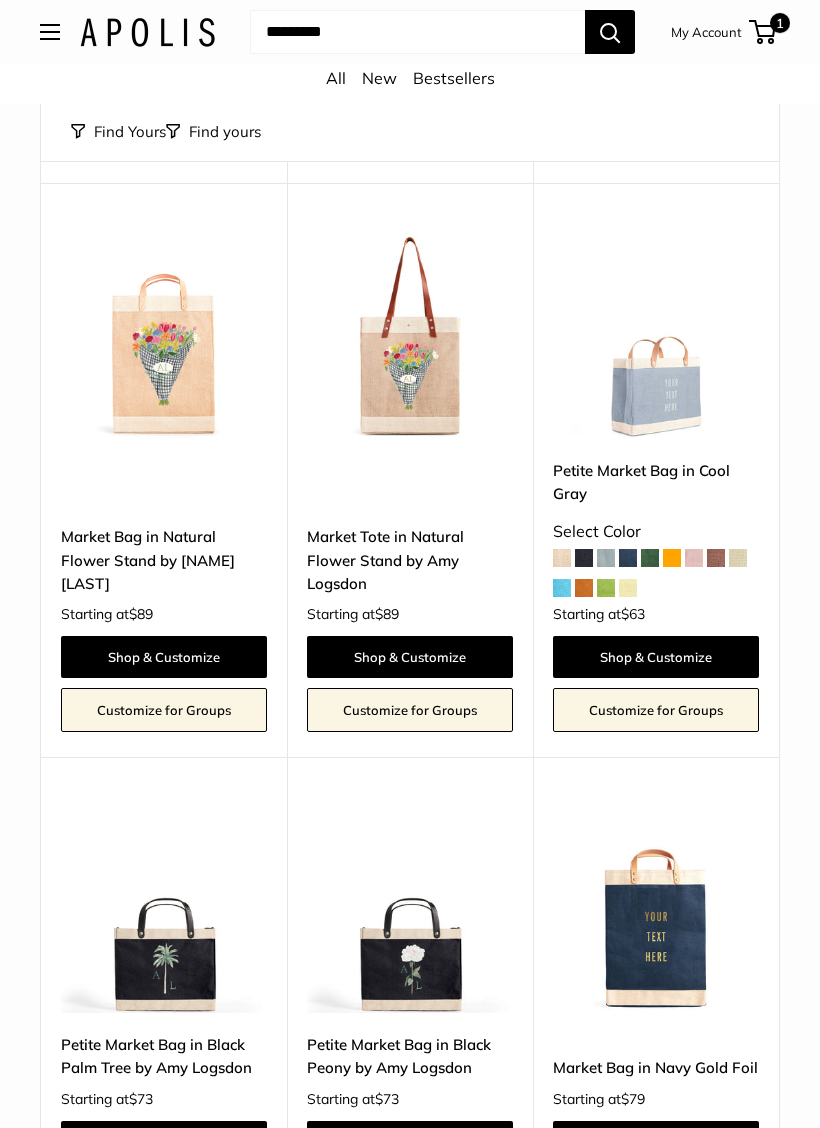 click at bounding box center [656, 336] 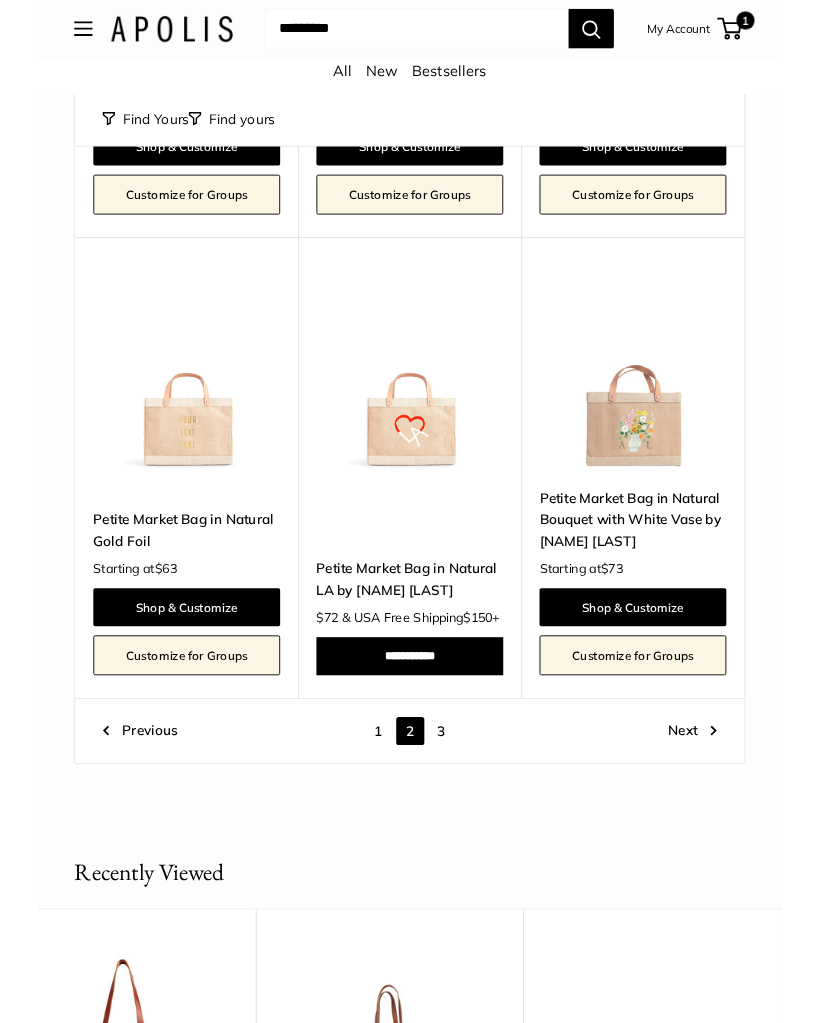 scroll, scrollTop: 7856, scrollLeft: 0, axis: vertical 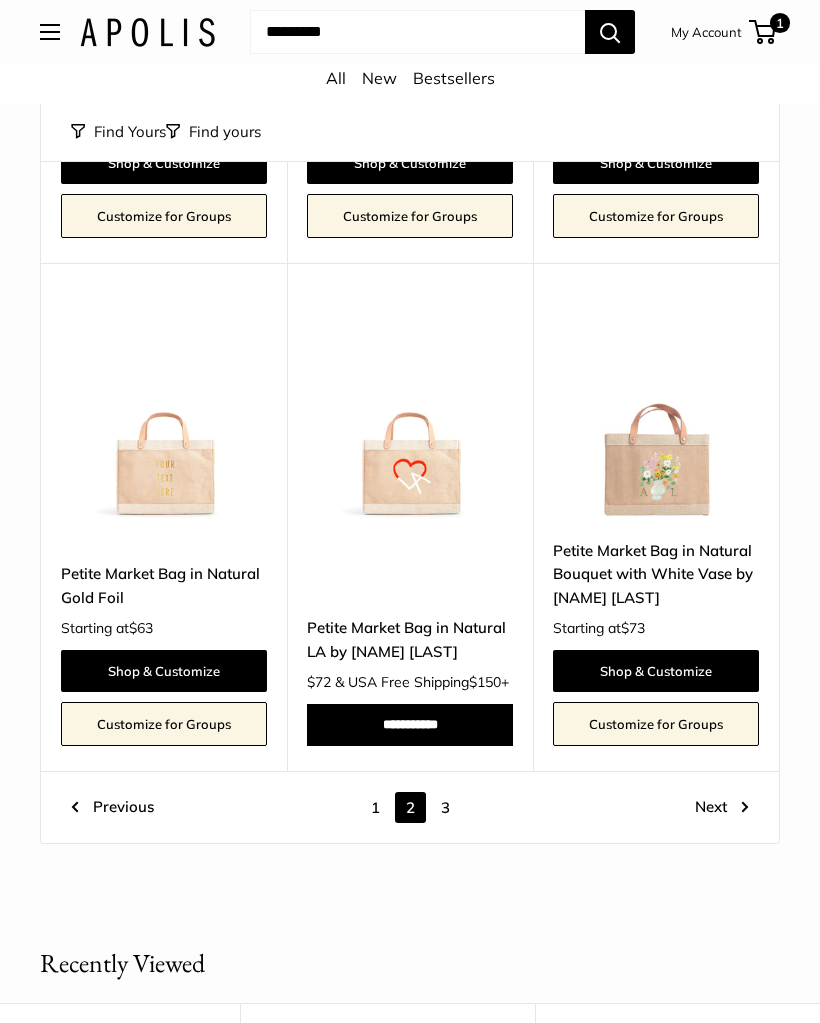 click on "3" at bounding box center (445, 807) 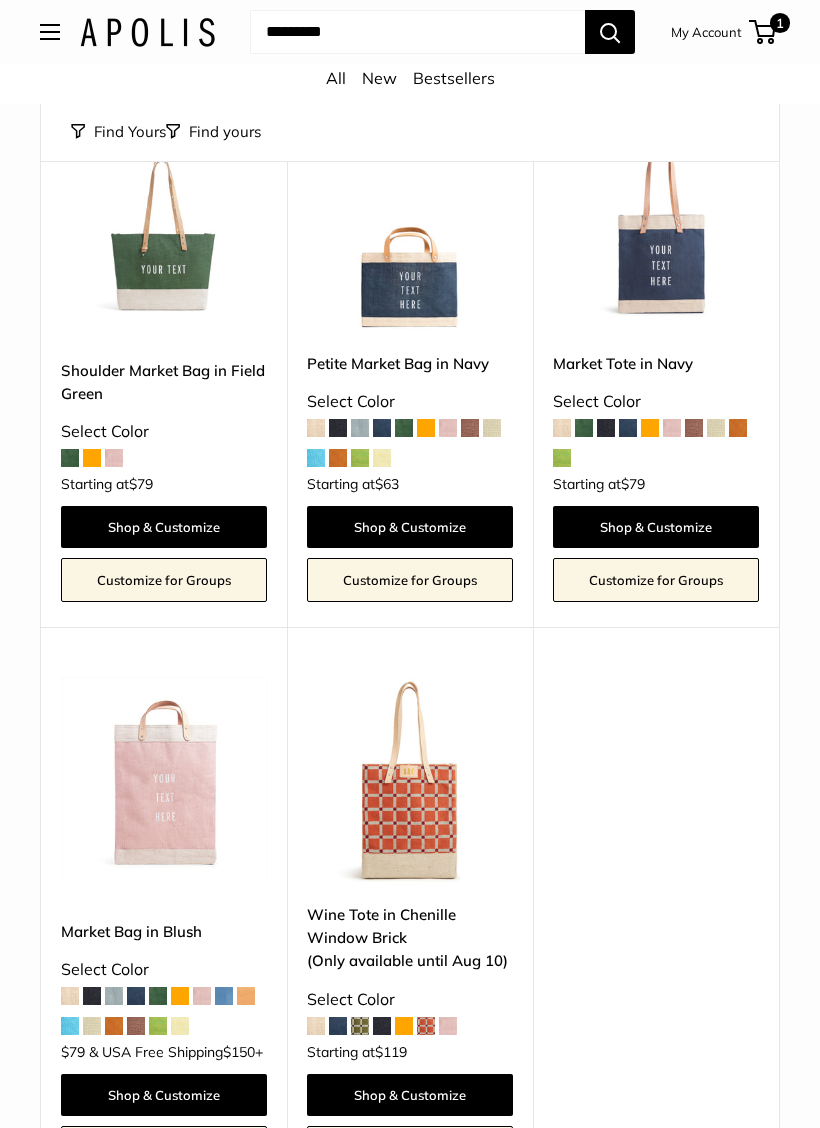 scroll, scrollTop: 1804, scrollLeft: 0, axis: vertical 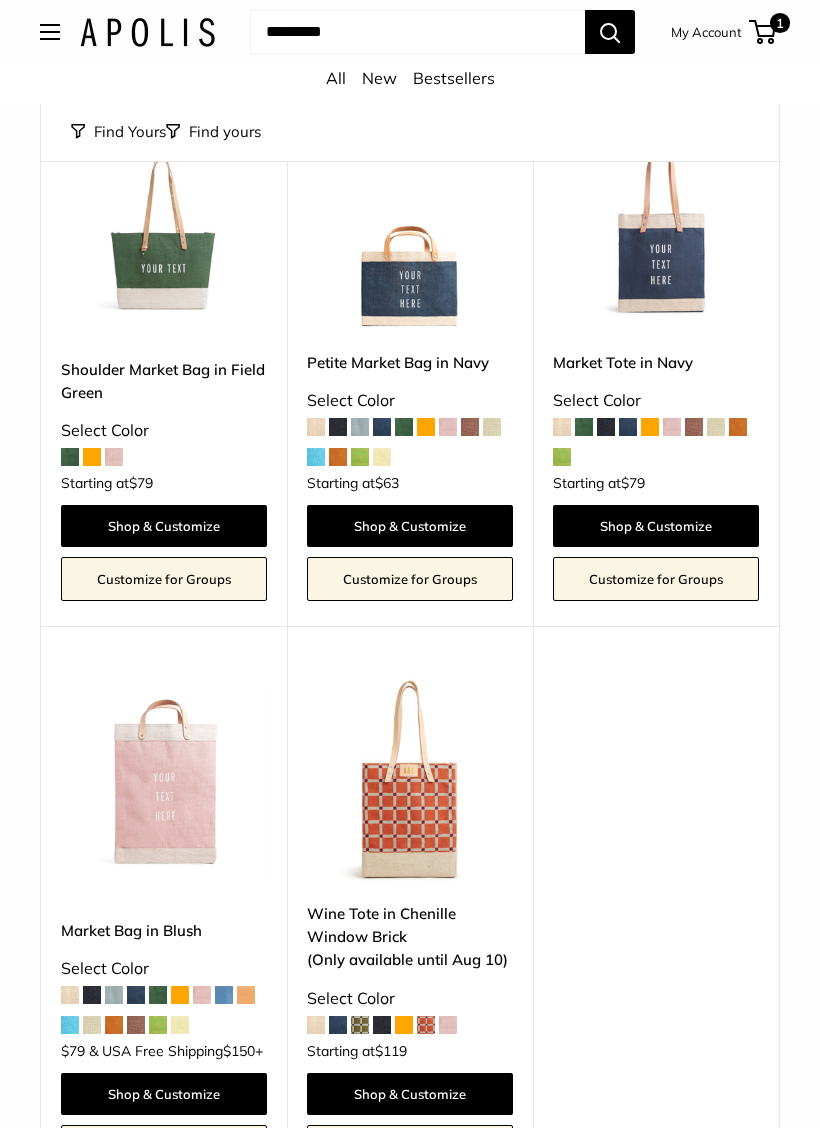 click at bounding box center [410, 229] 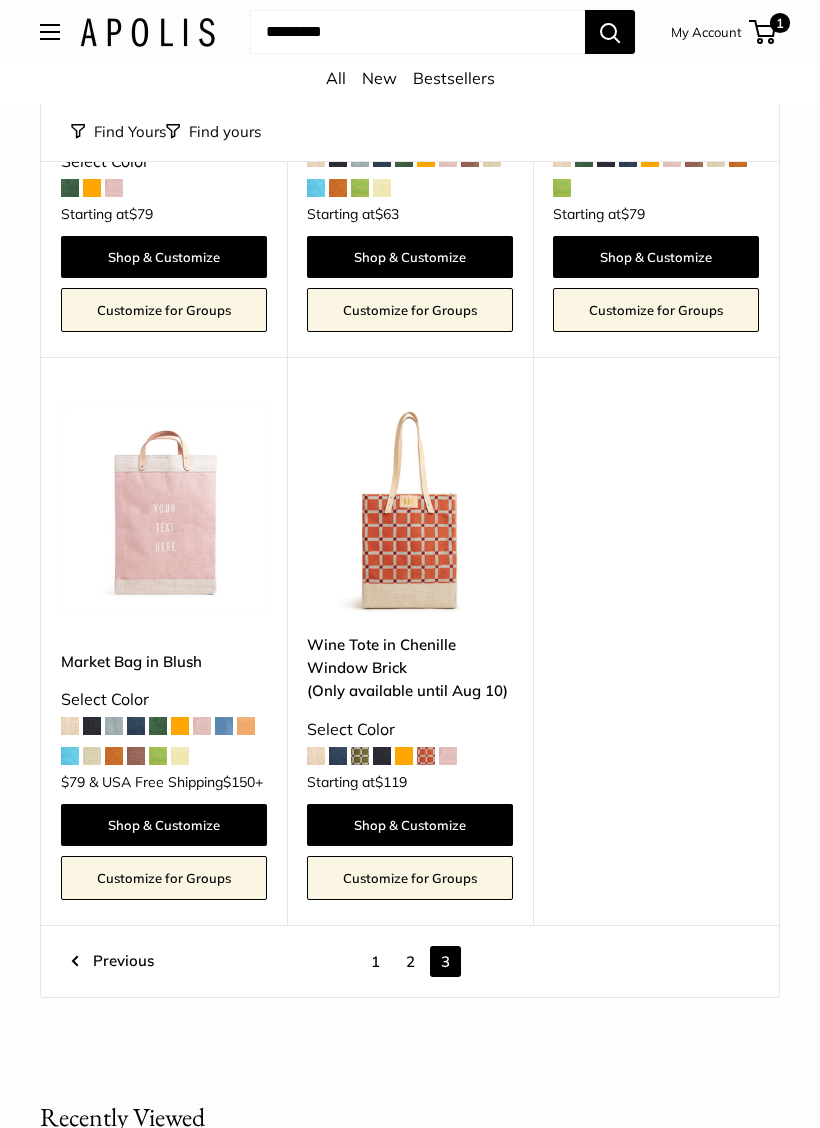 scroll, scrollTop: 2096, scrollLeft: 0, axis: vertical 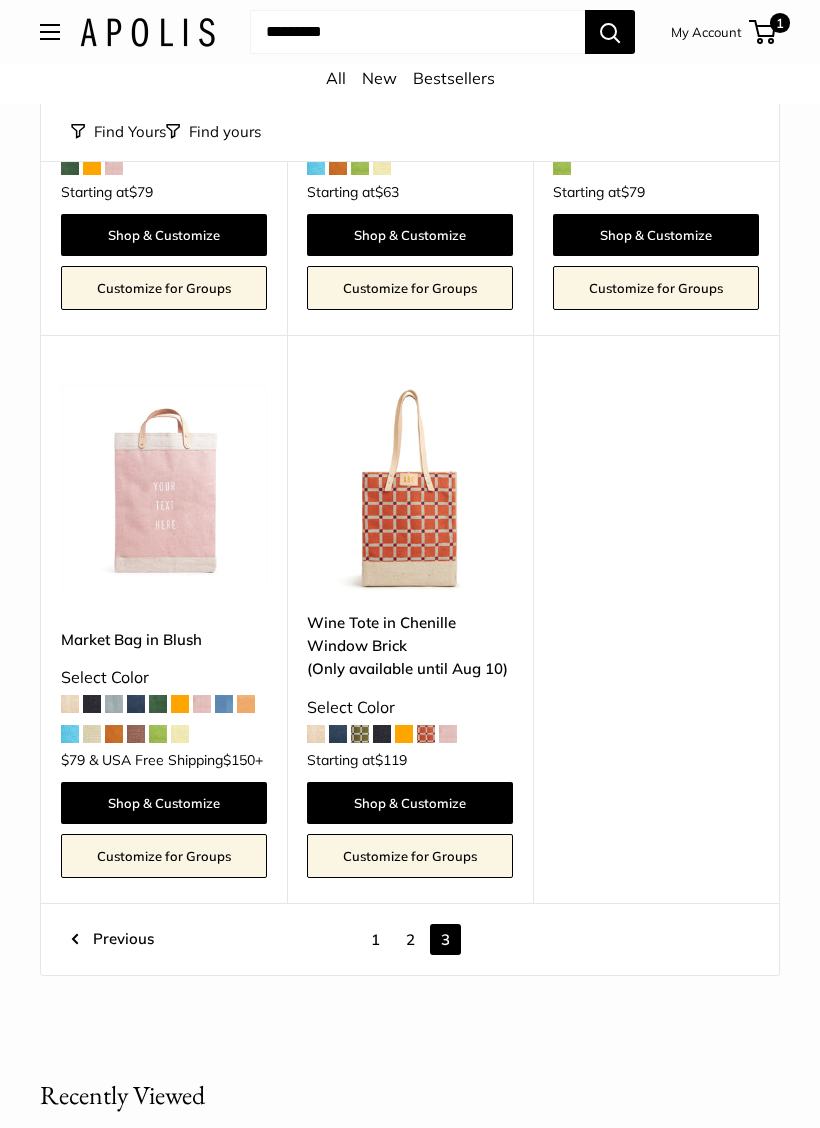 click on "1" at bounding box center (375, 939) 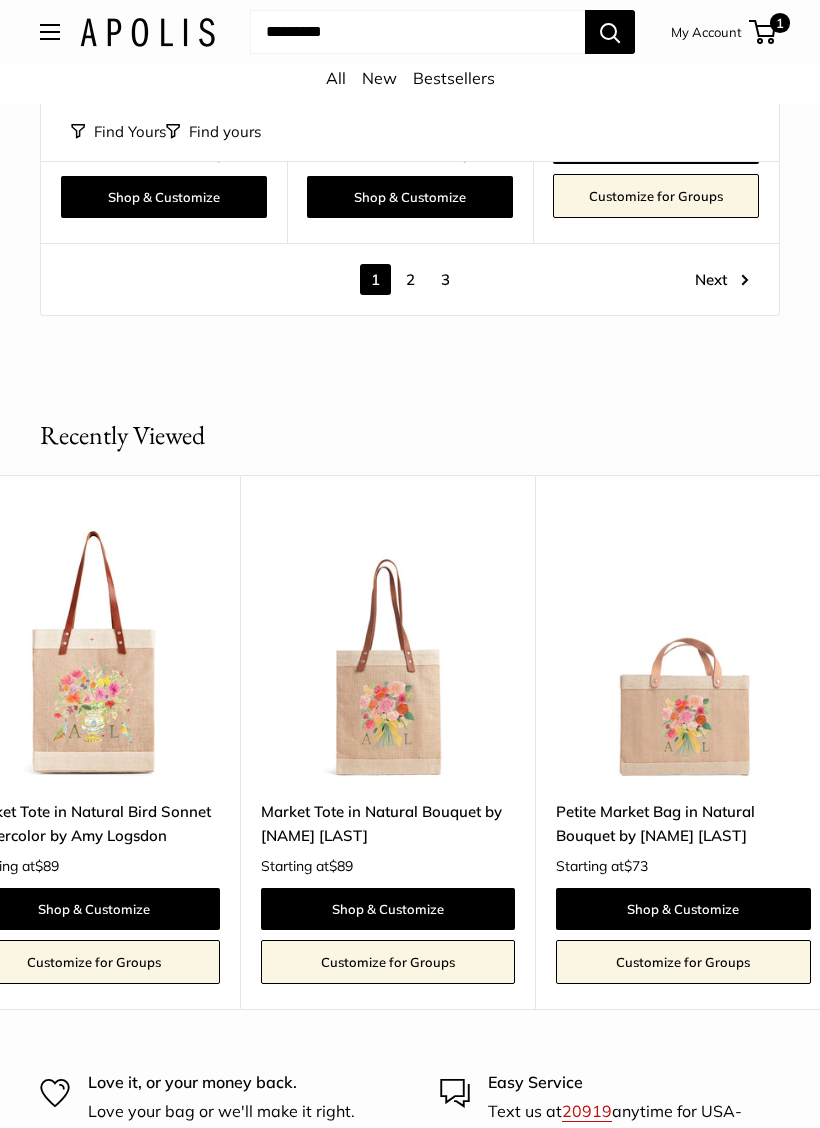 scroll, scrollTop: 8650, scrollLeft: 0, axis: vertical 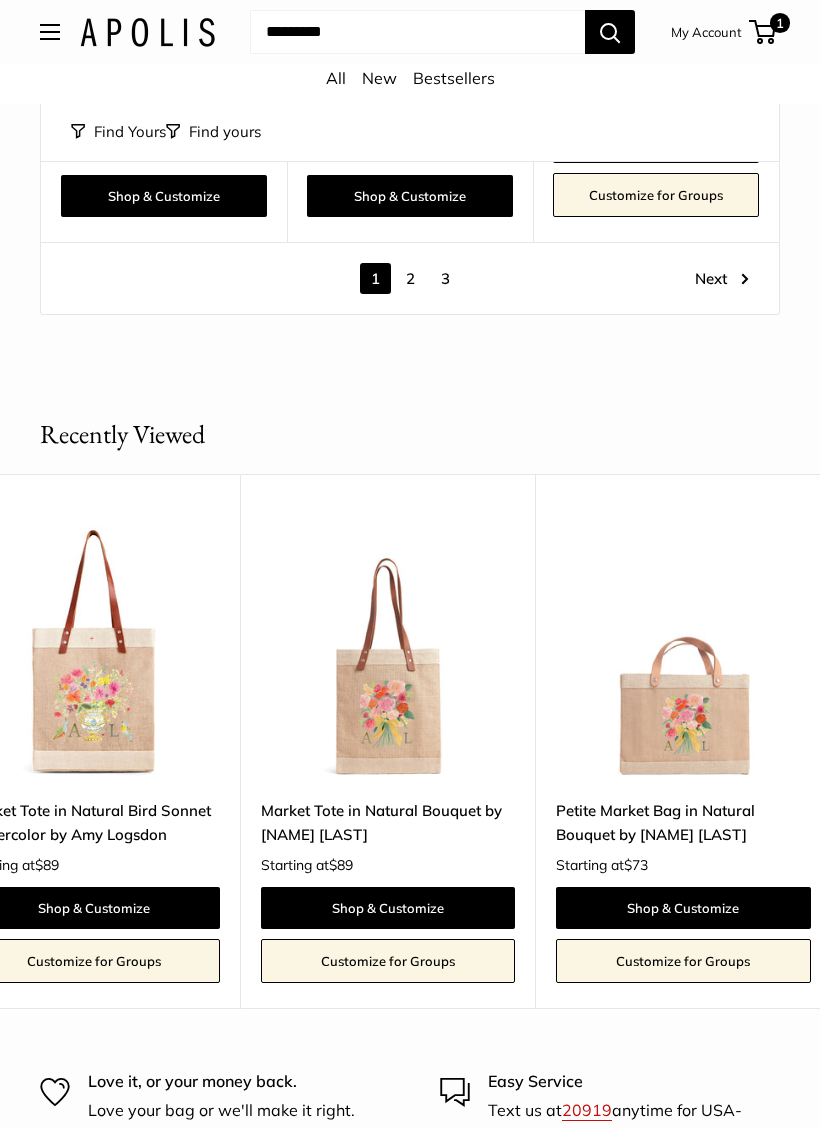 click at bounding box center [93, 651] 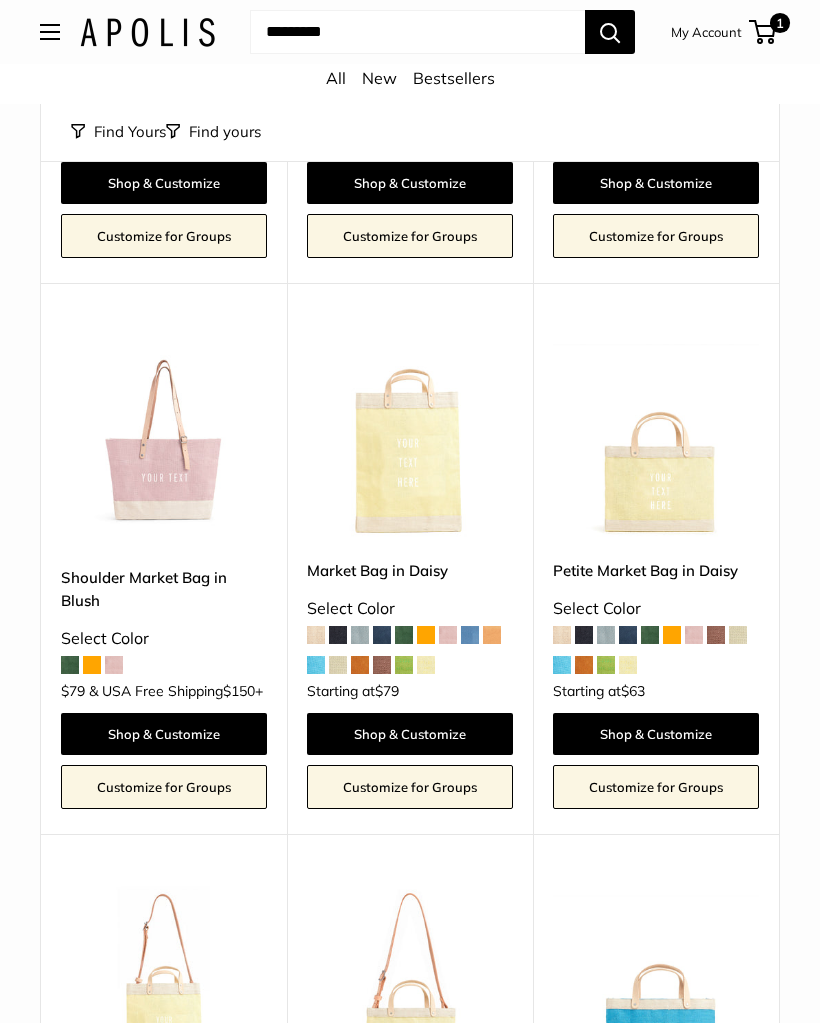 scroll, scrollTop: 1576, scrollLeft: 0, axis: vertical 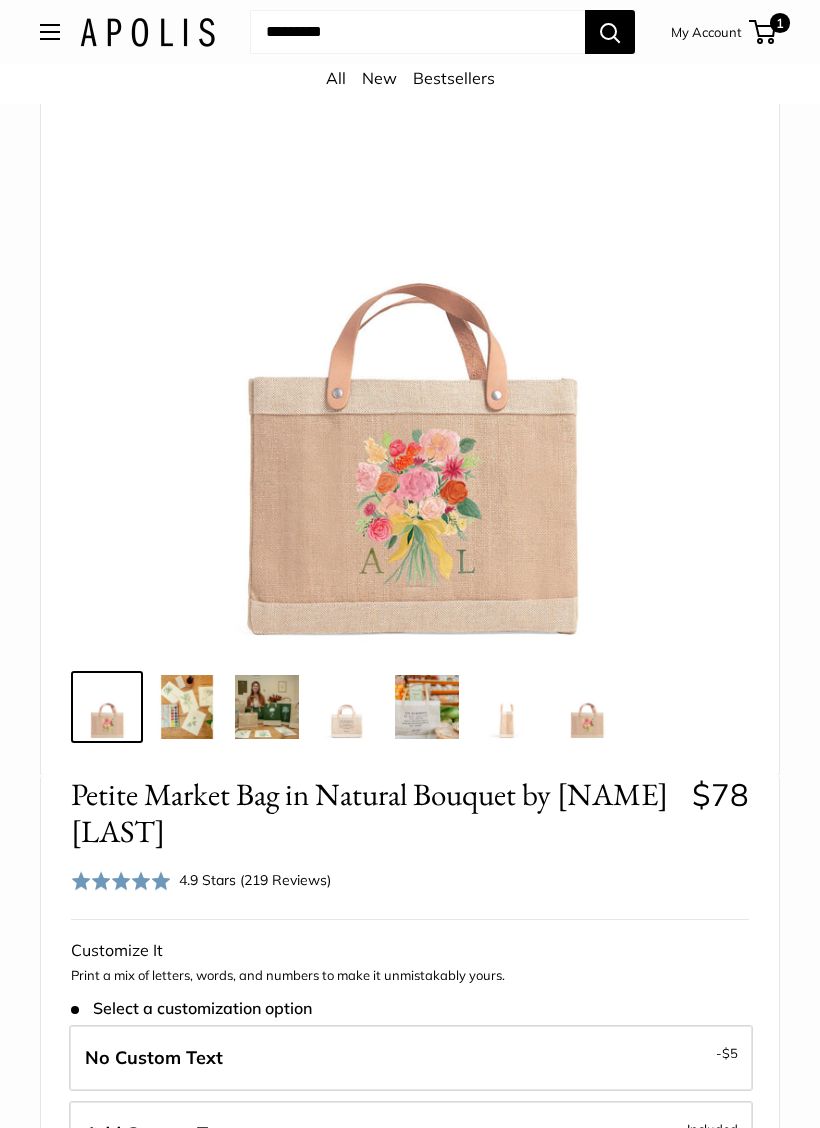 click at bounding box center (507, 708) 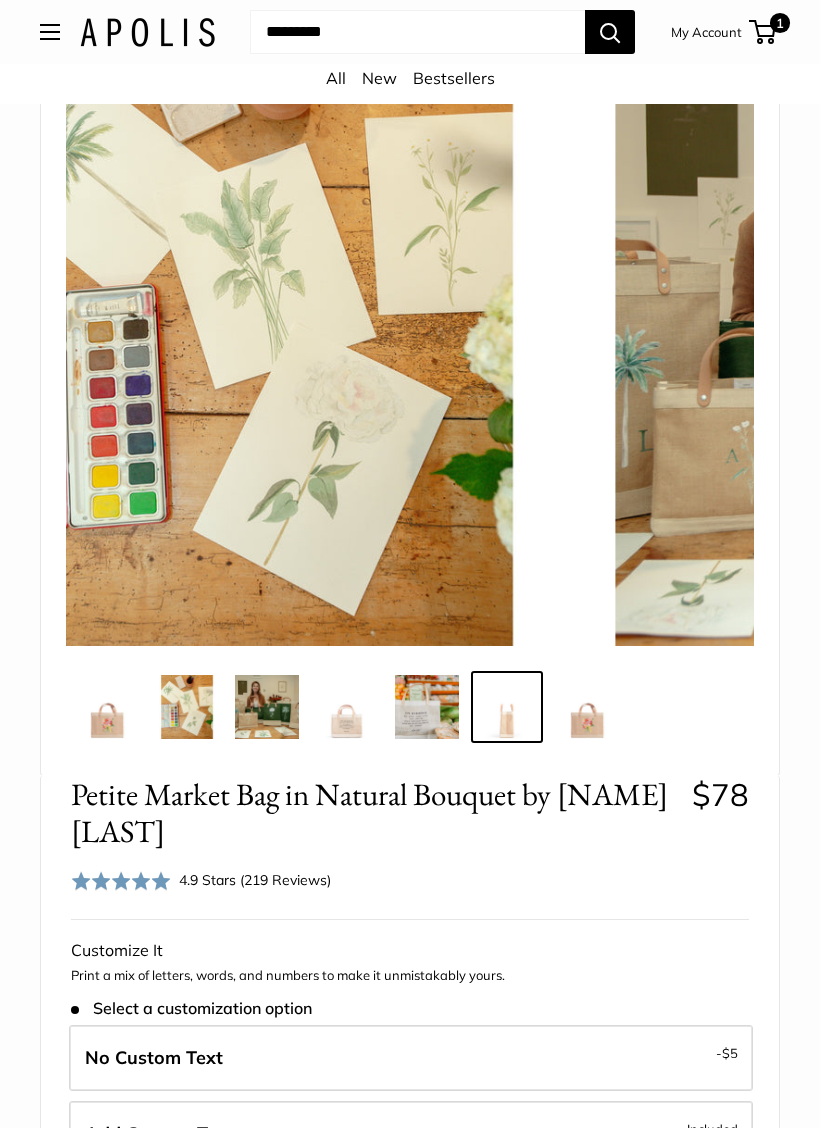 scroll, scrollTop: 176, scrollLeft: 0, axis: vertical 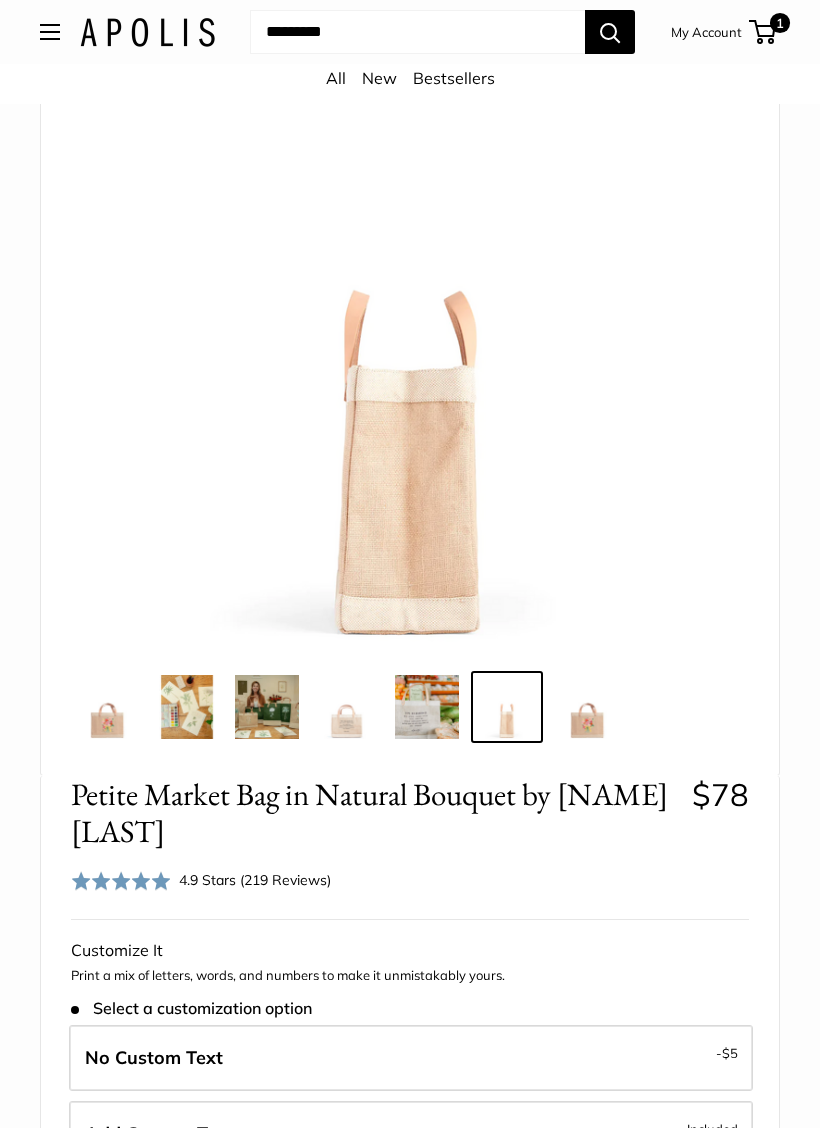 click at bounding box center (267, 707) 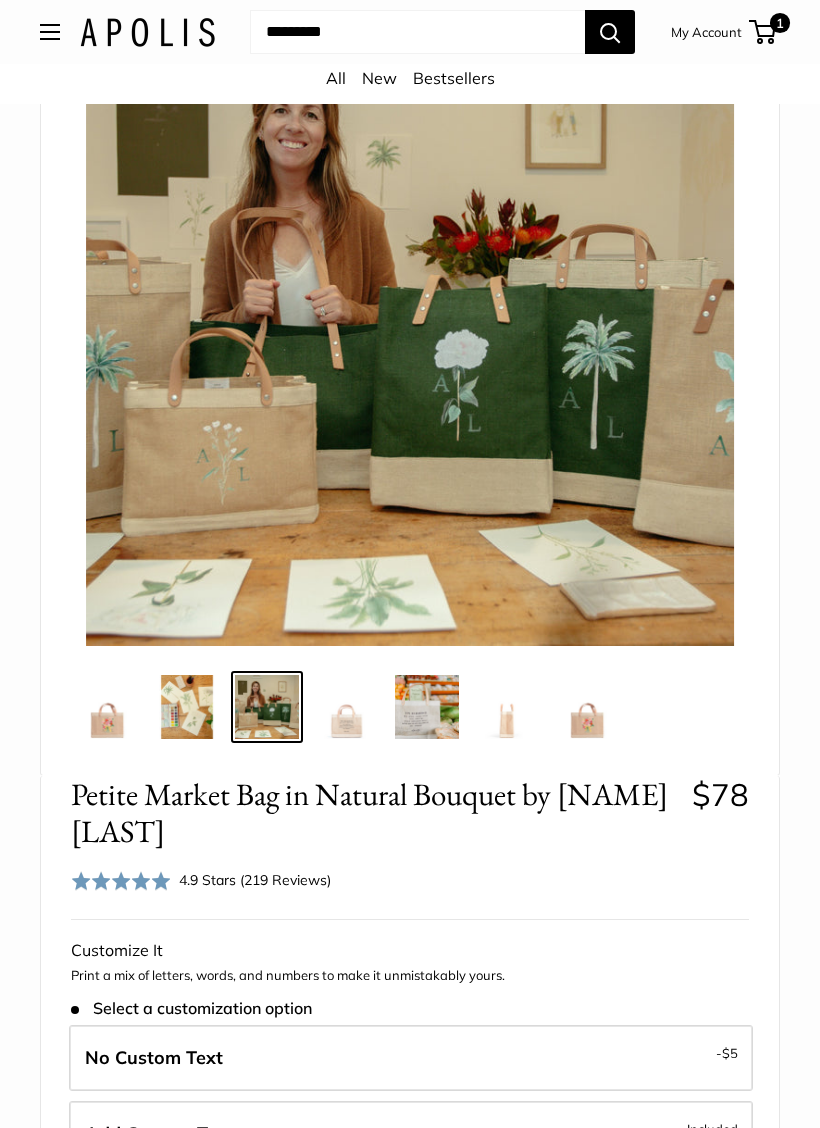 click at bounding box center (587, 707) 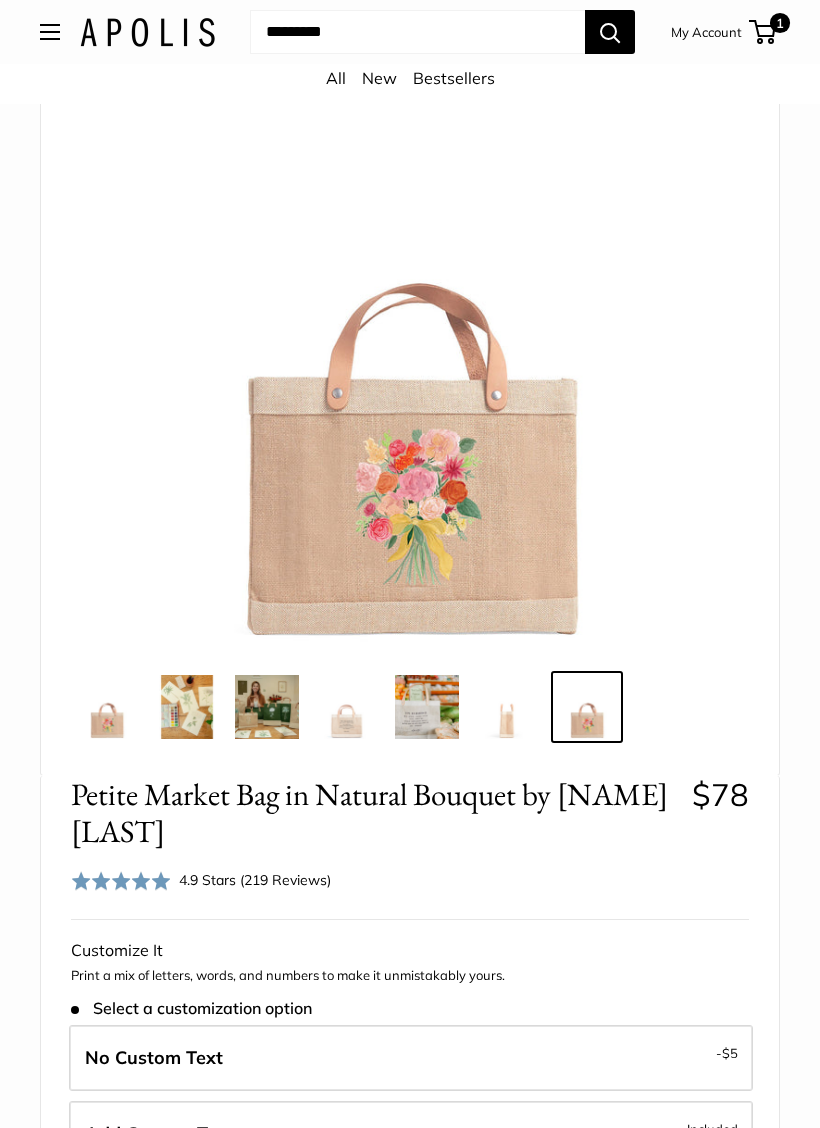 click on "1" at bounding box center (762, 32) 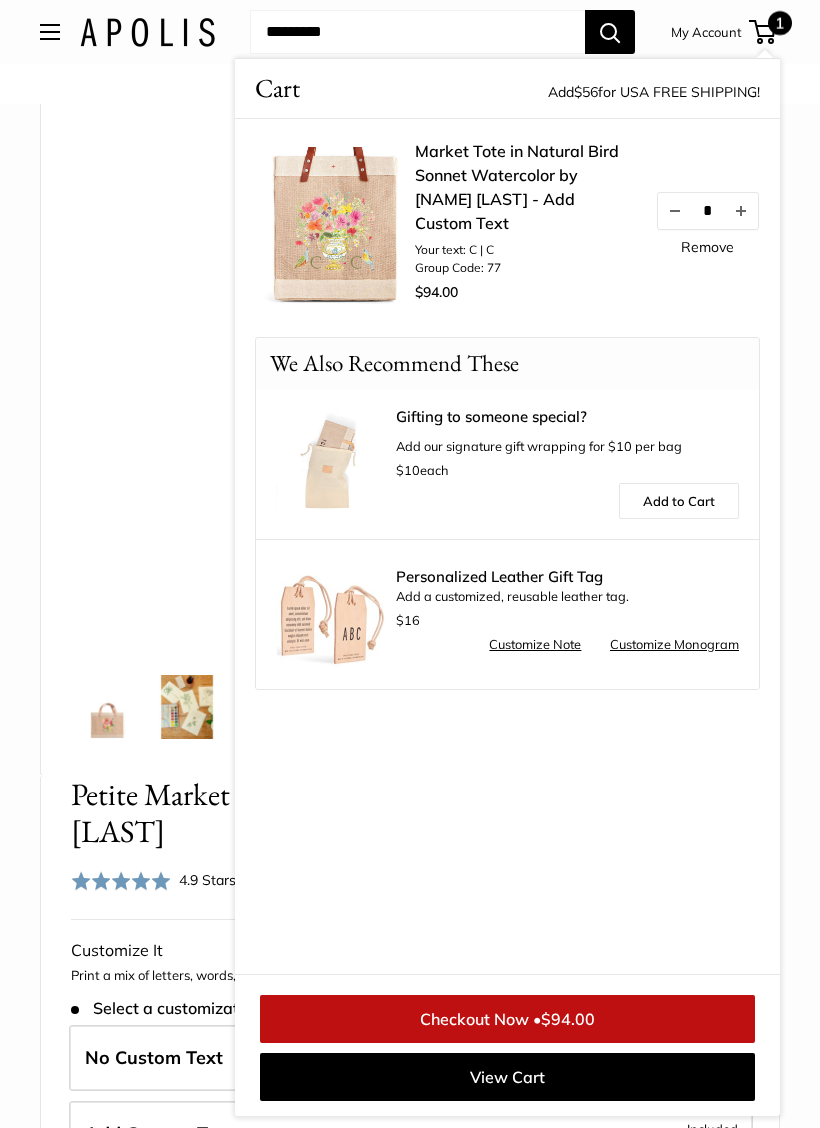 click at bounding box center (410, 322) 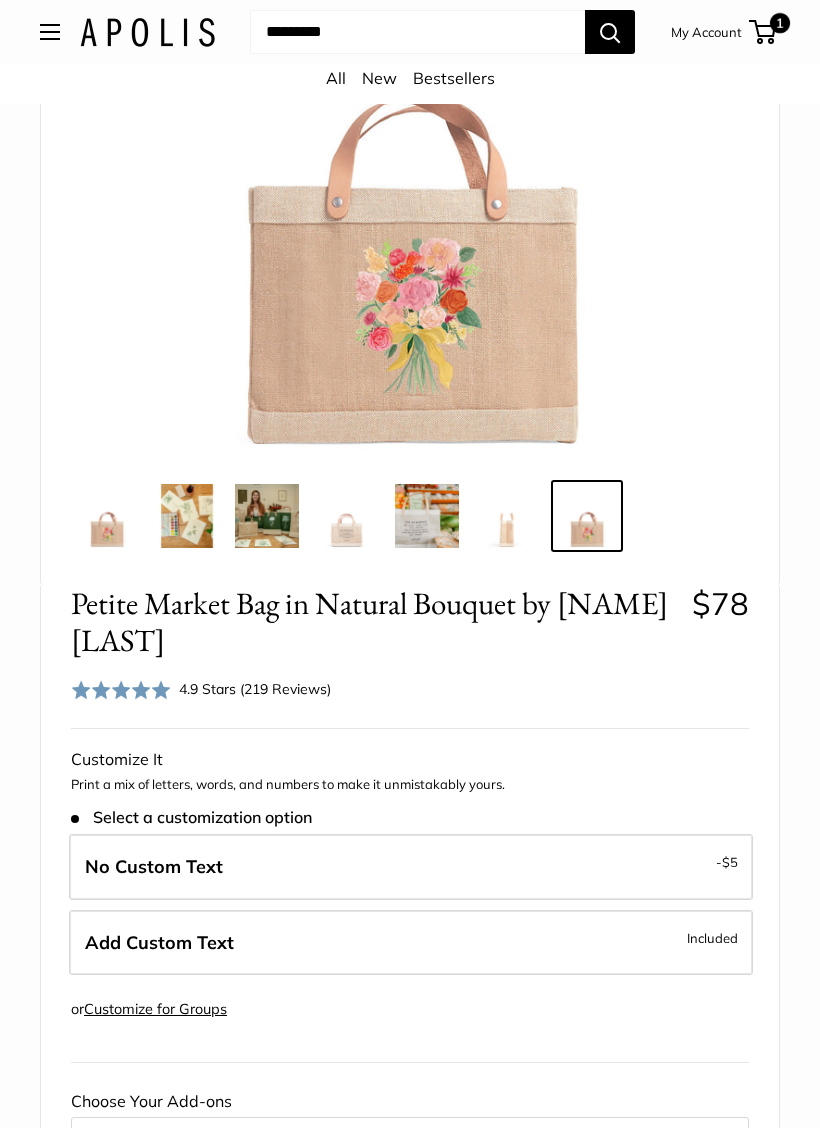 scroll, scrollTop: 367, scrollLeft: 0, axis: vertical 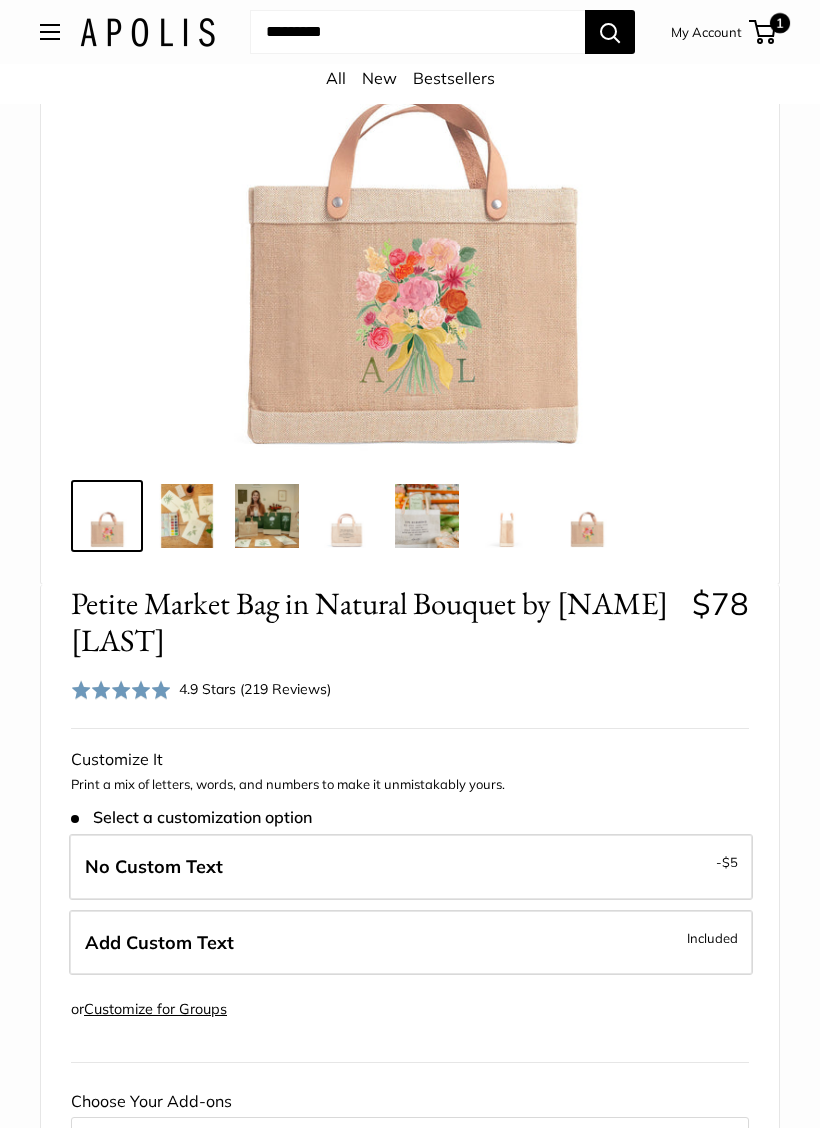 click at bounding box center (347, 516) 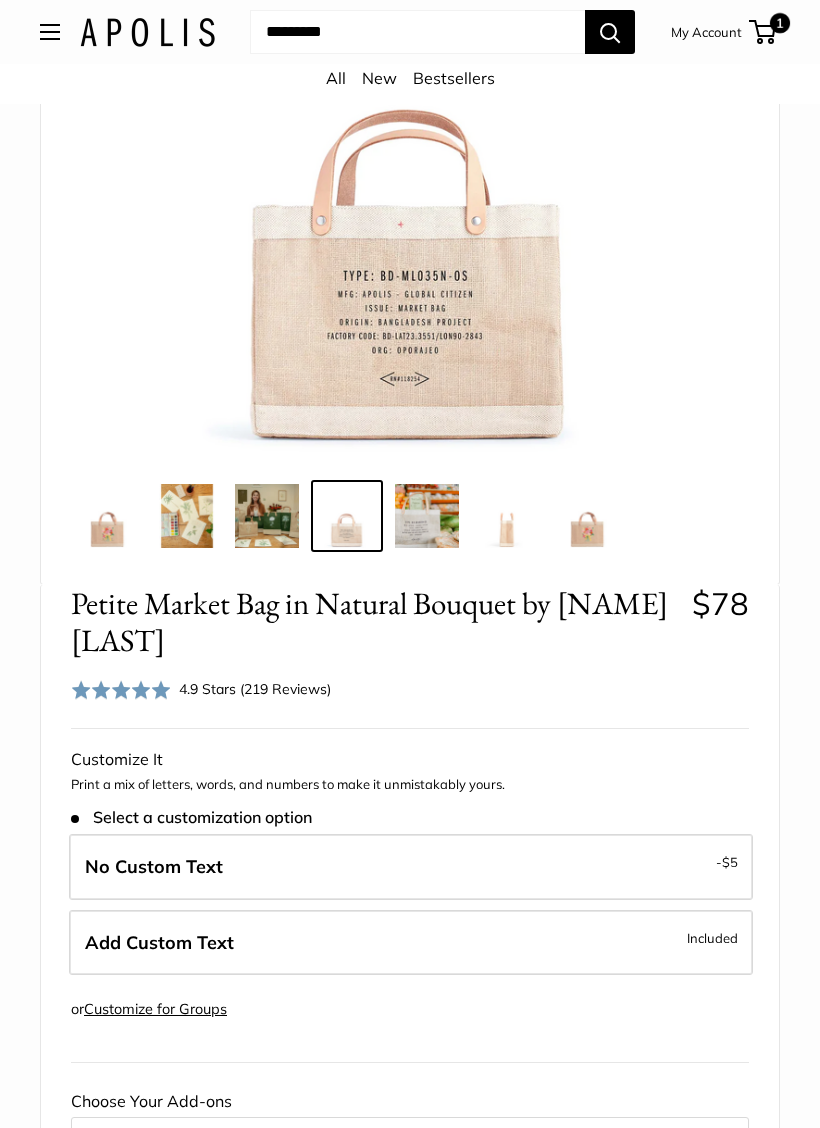 click at bounding box center [427, 516] 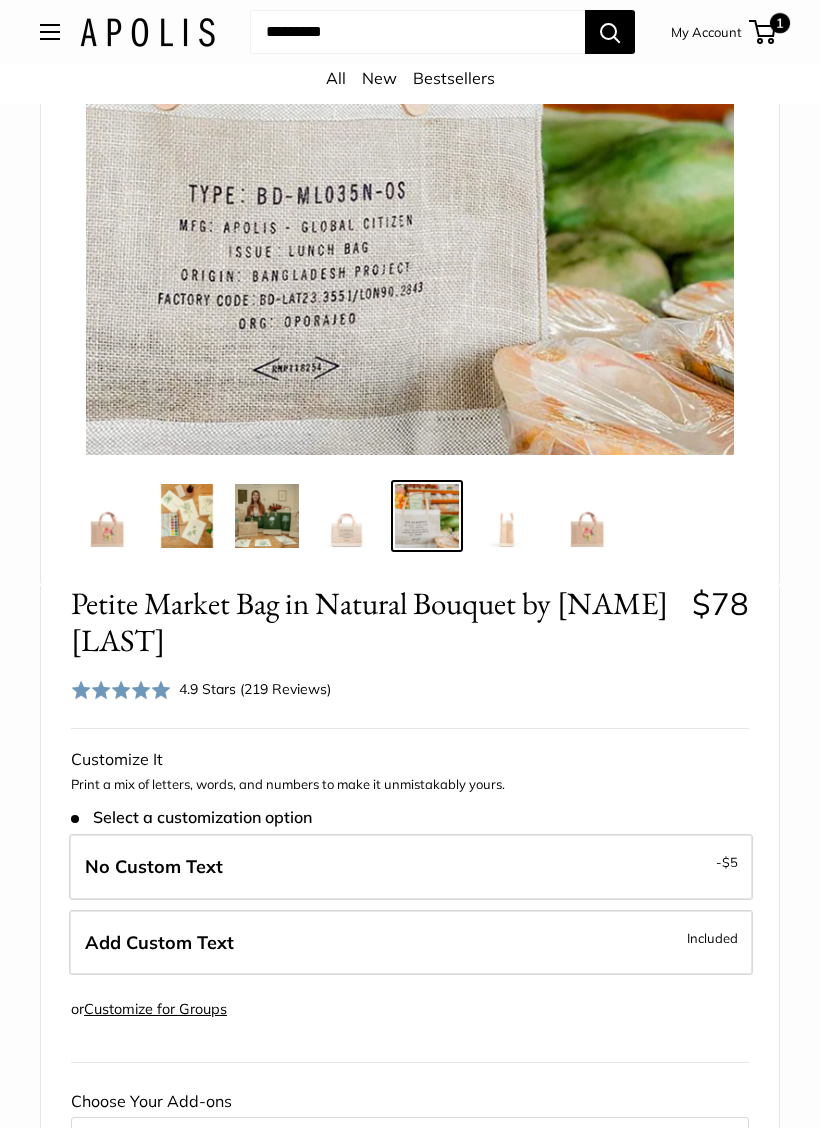 click at bounding box center [587, 516] 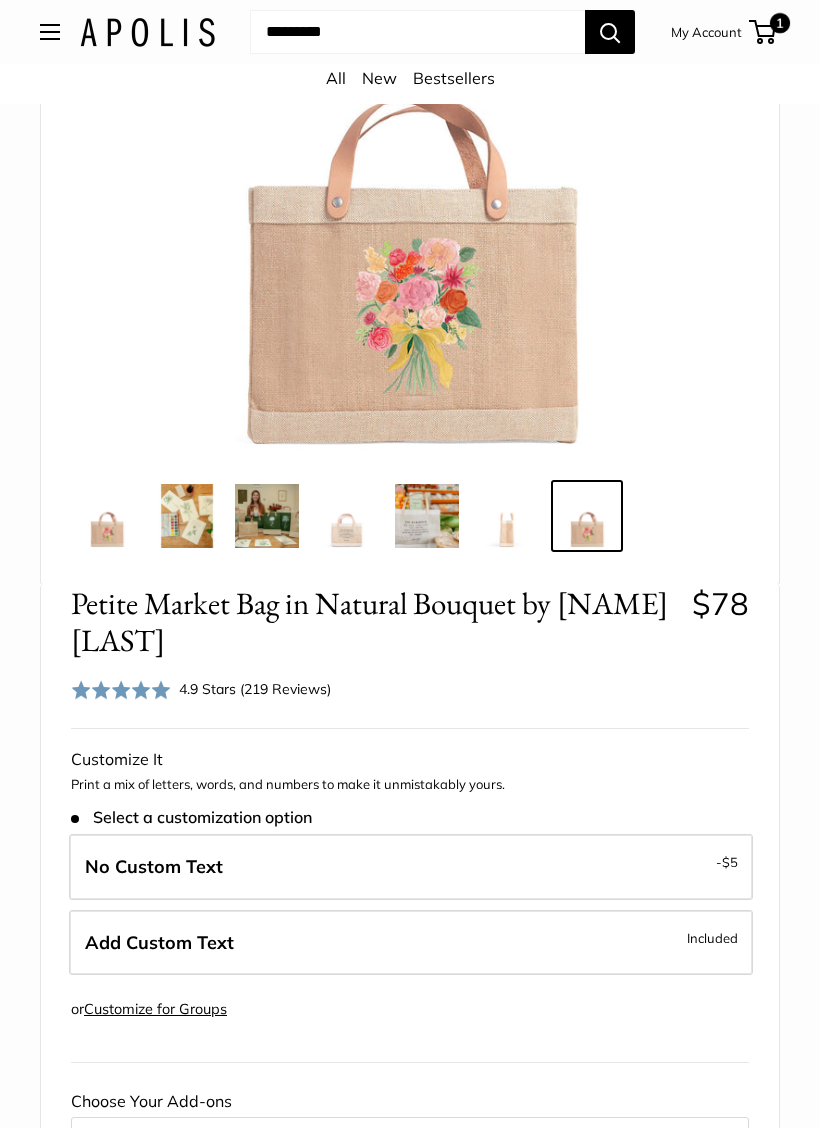 click at bounding box center [107, 516] 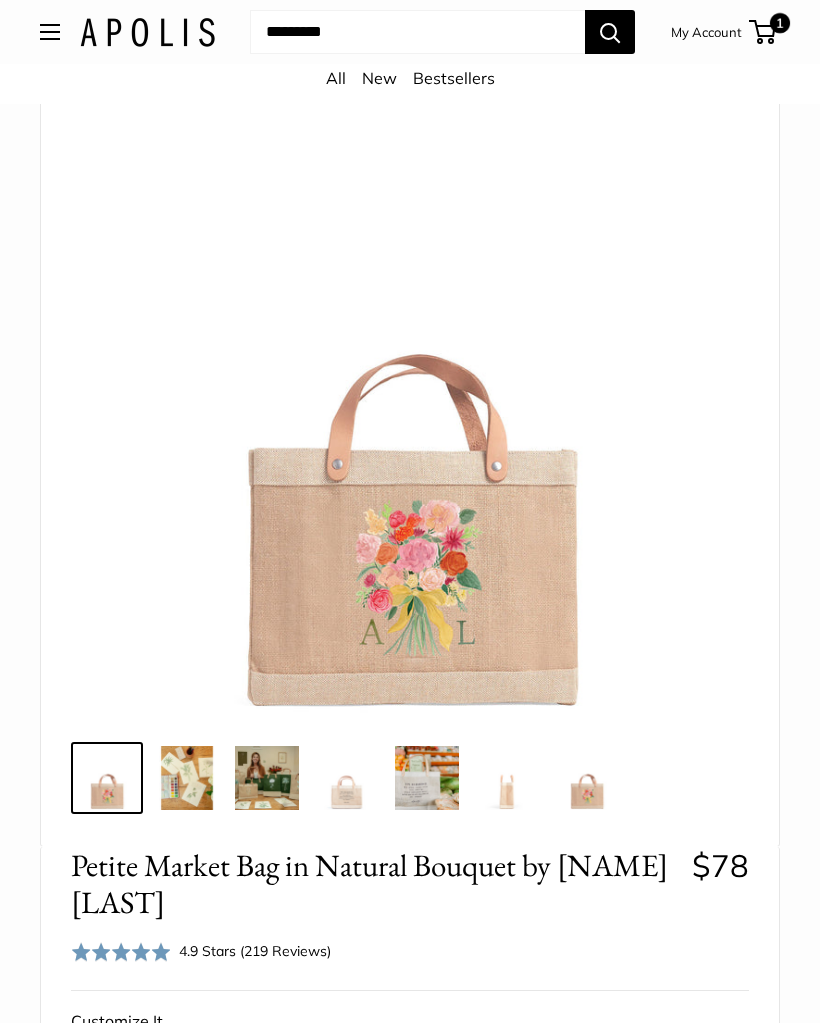 scroll, scrollTop: 0, scrollLeft: 0, axis: both 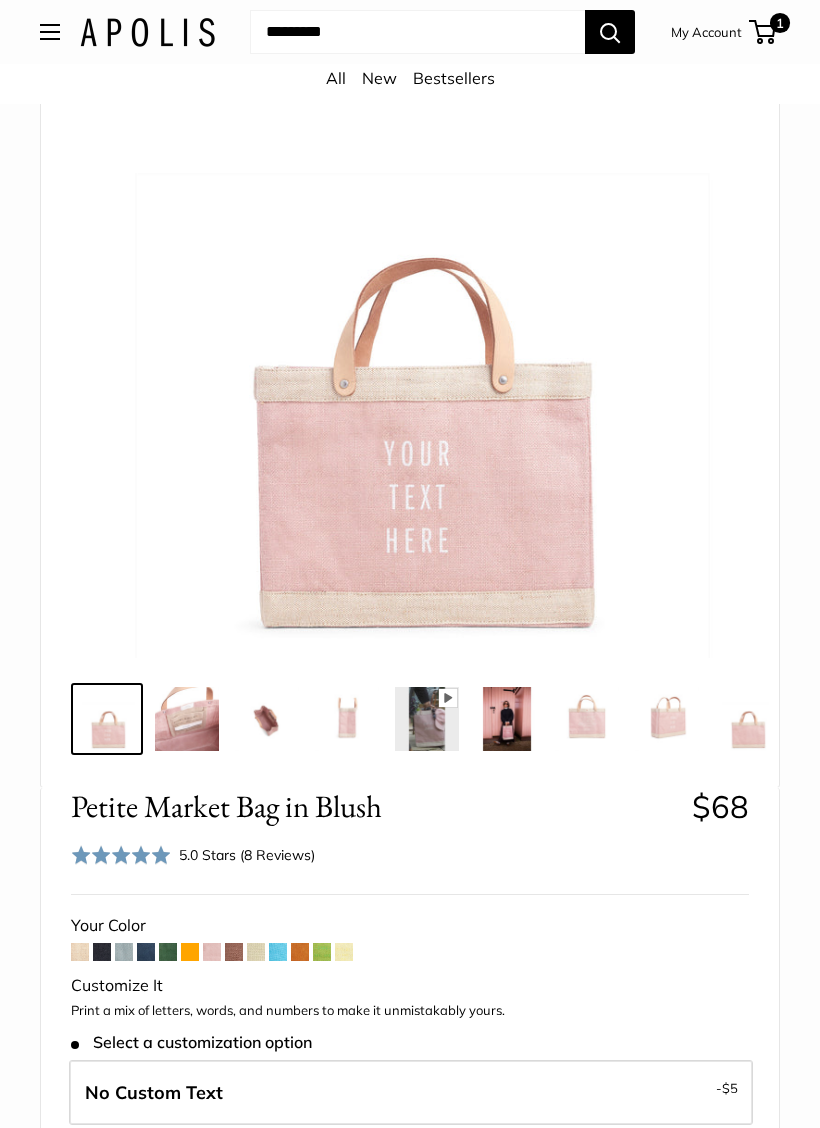 click at bounding box center (507, 719) 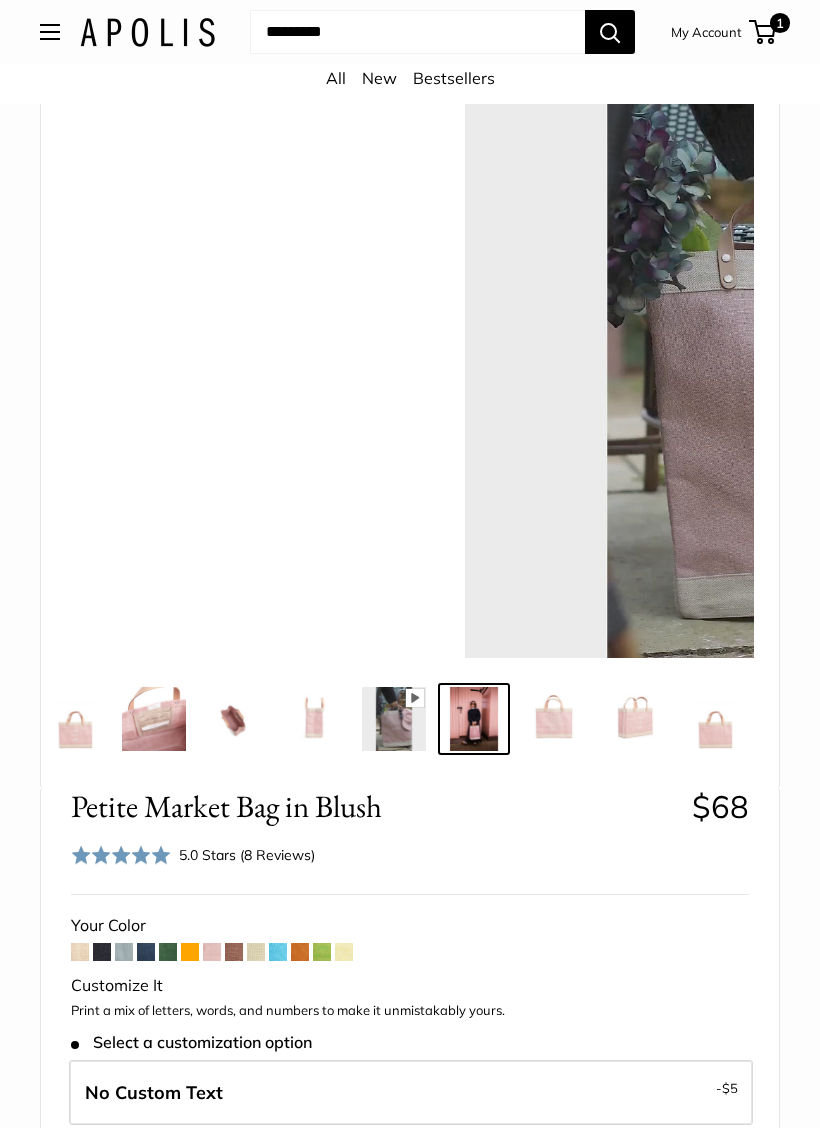 scroll, scrollTop: 0, scrollLeft: 34, axis: horizontal 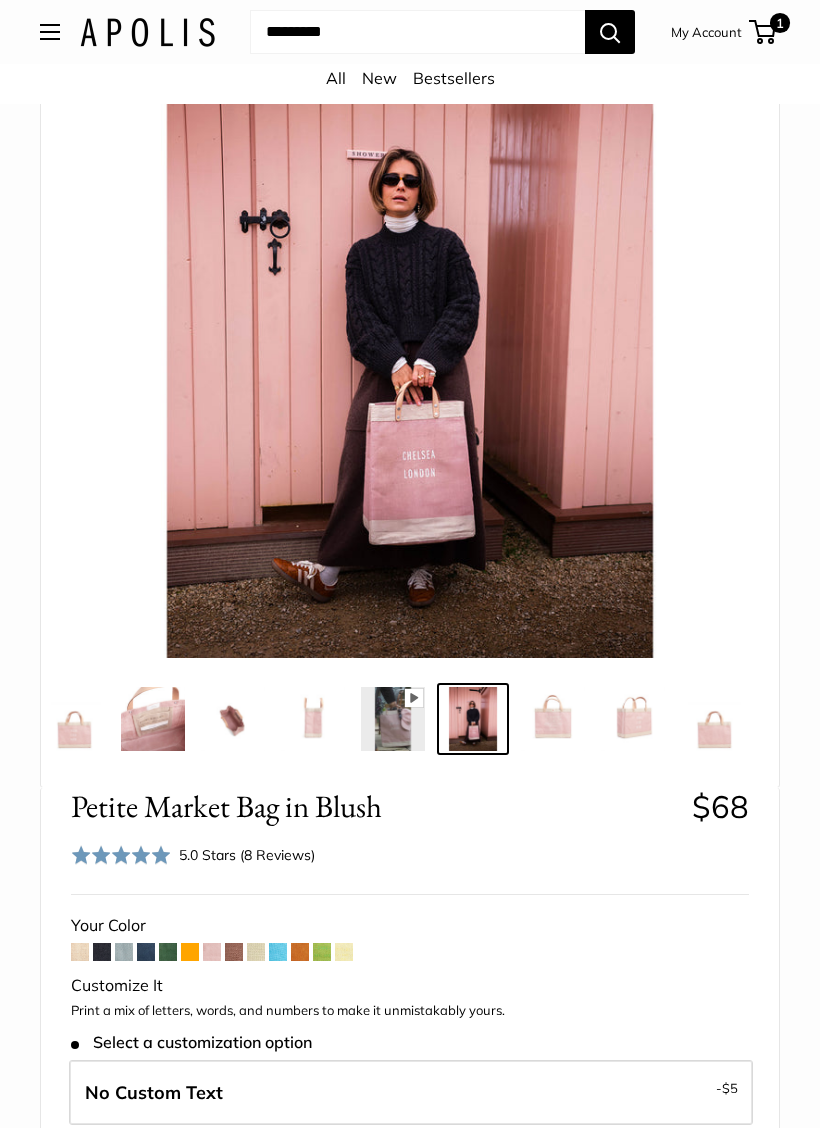 click at bounding box center (633, 719) 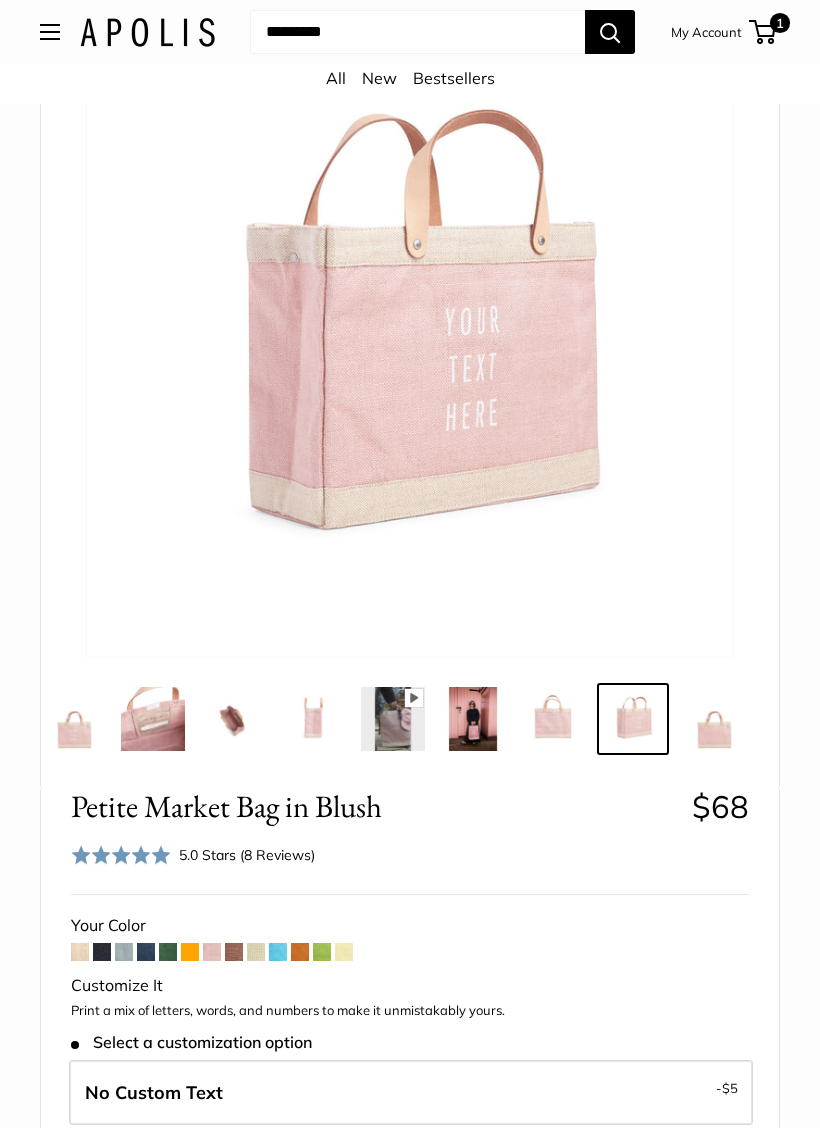 click at bounding box center (313, 719) 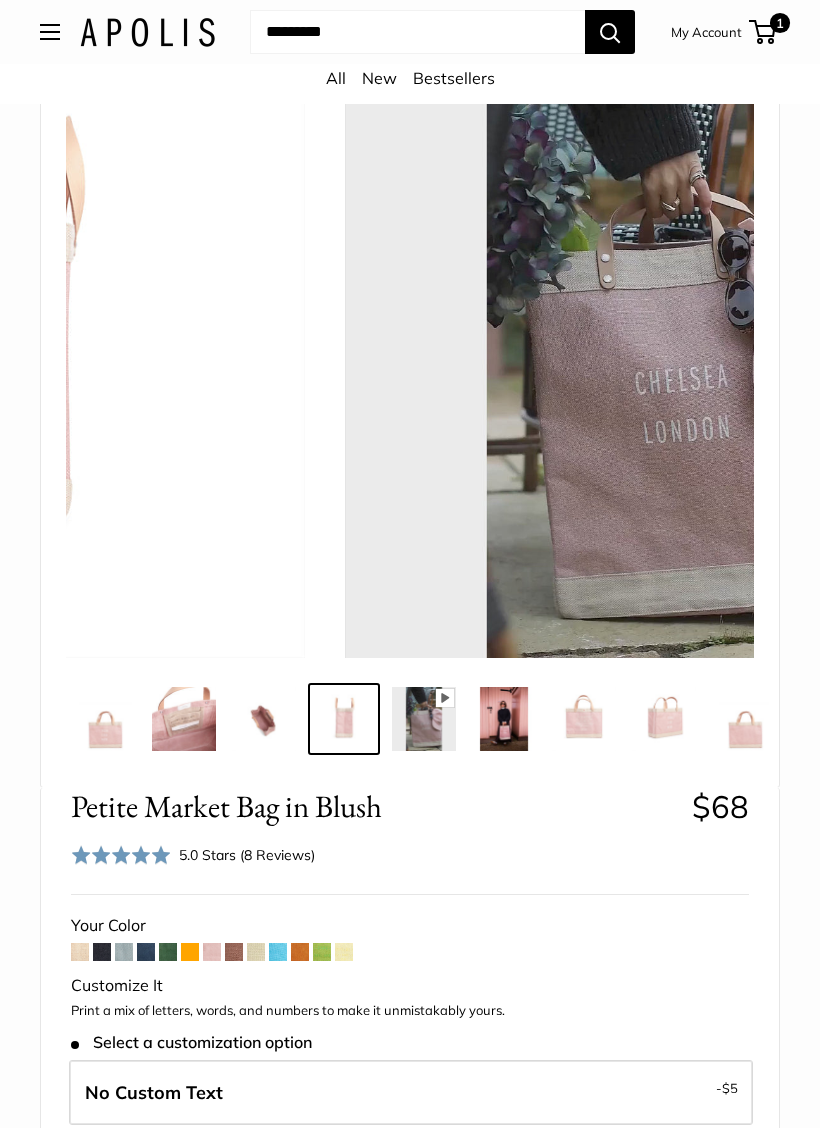 scroll, scrollTop: 0, scrollLeft: 0, axis: both 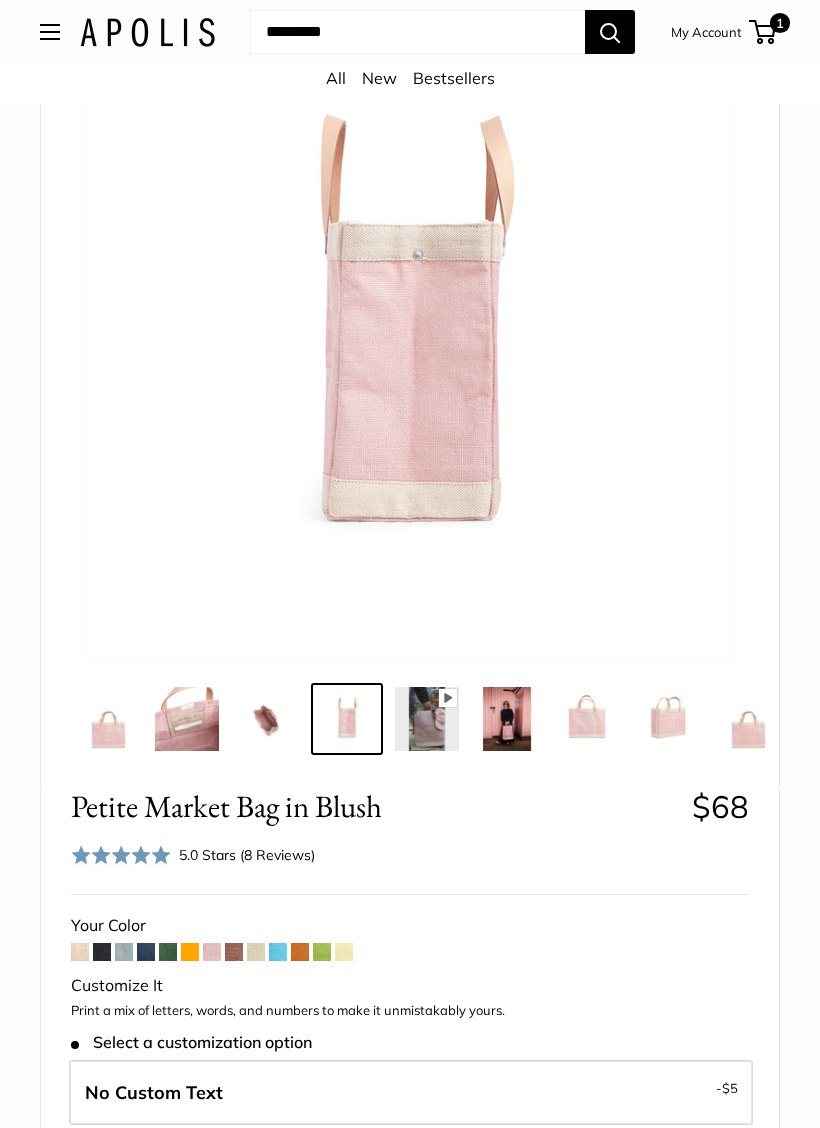 click at bounding box center (187, 719) 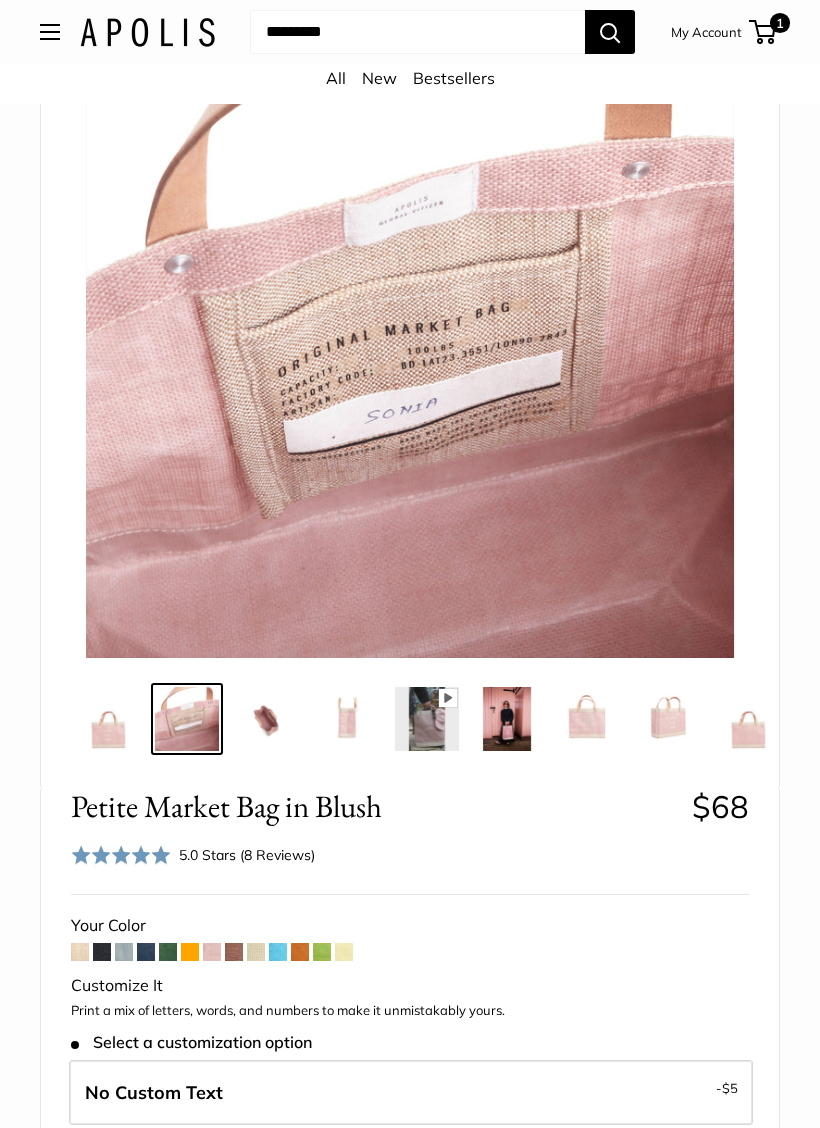 click at bounding box center [747, 719] 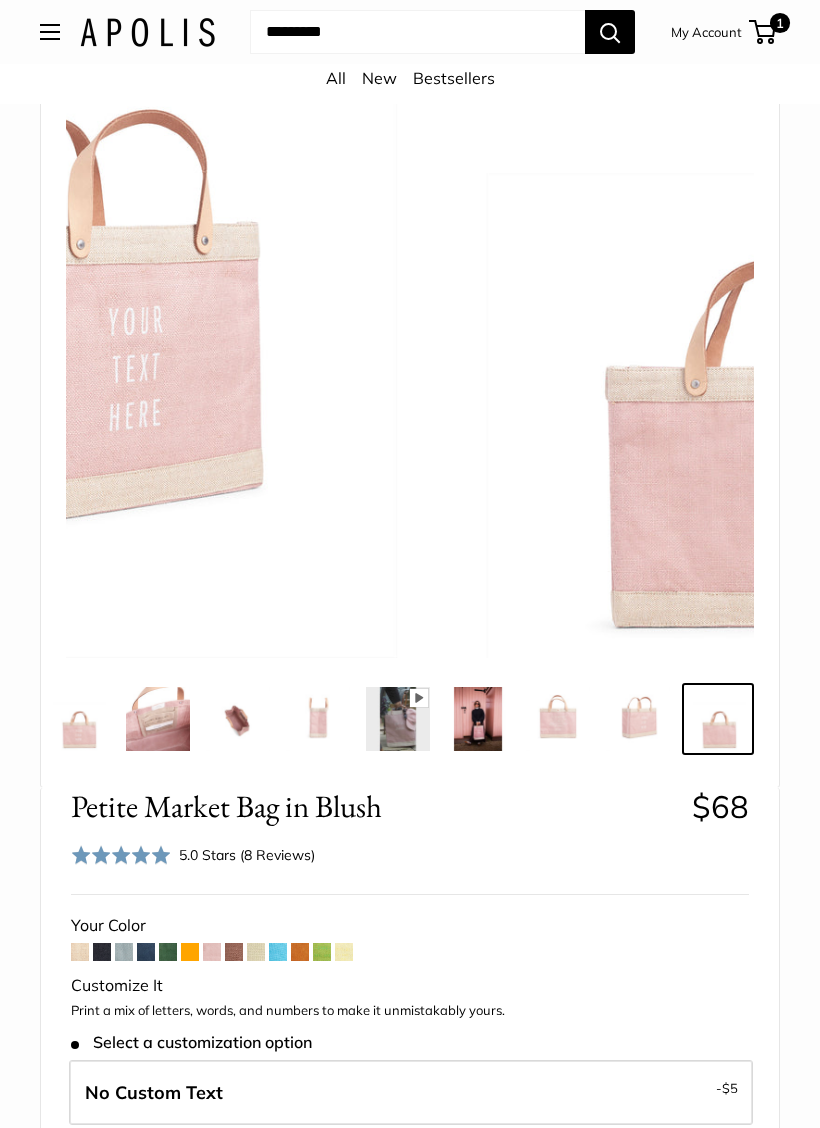 scroll, scrollTop: 0, scrollLeft: 34, axis: horizontal 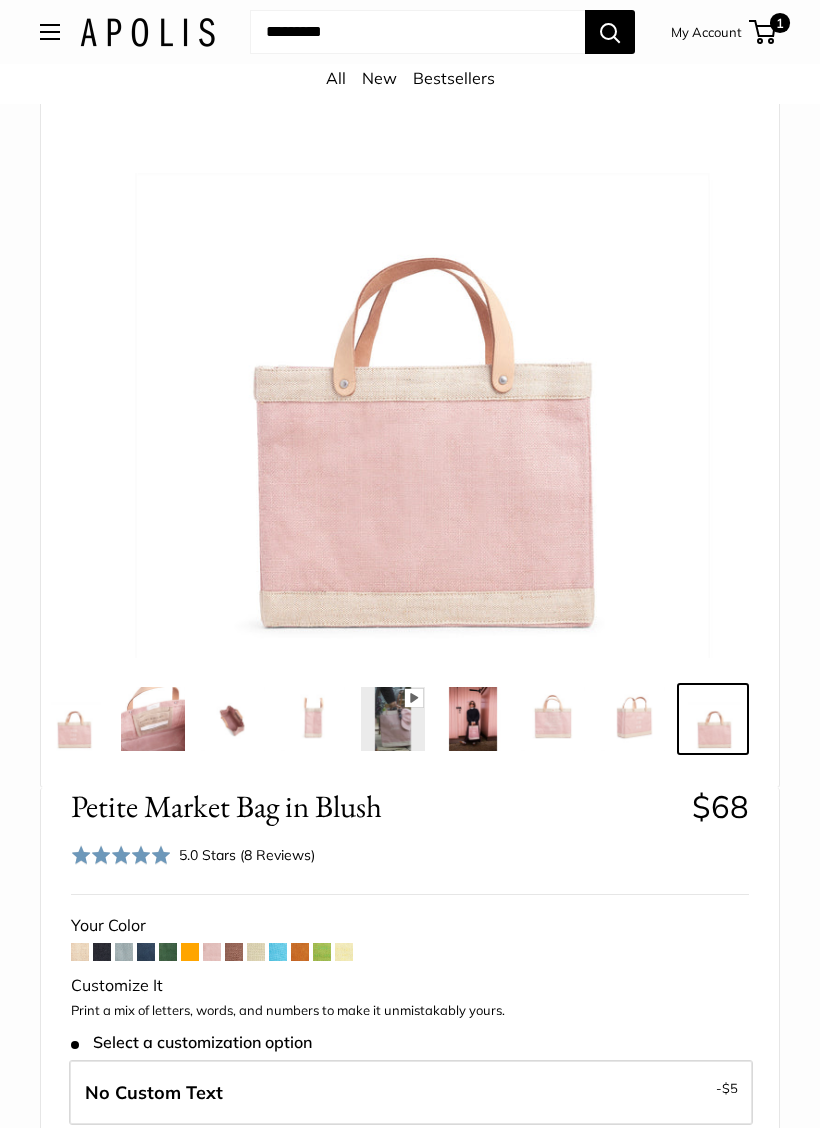 click at bounding box center (73, 719) 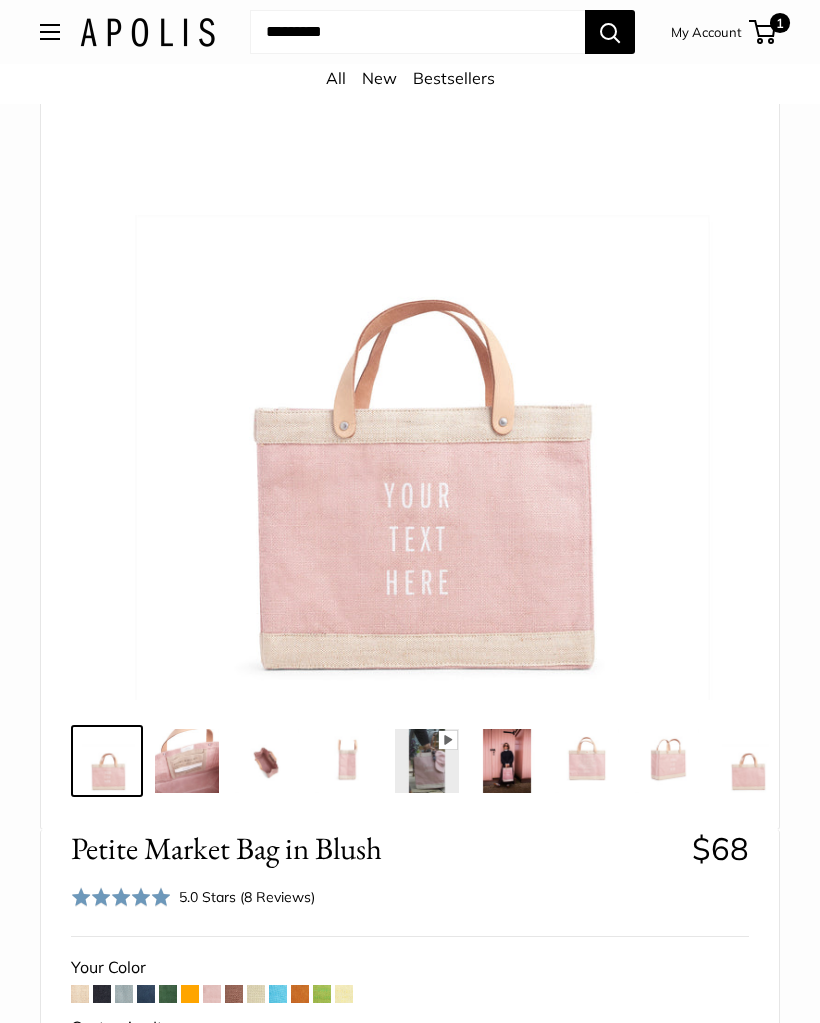 scroll, scrollTop: 118, scrollLeft: 0, axis: vertical 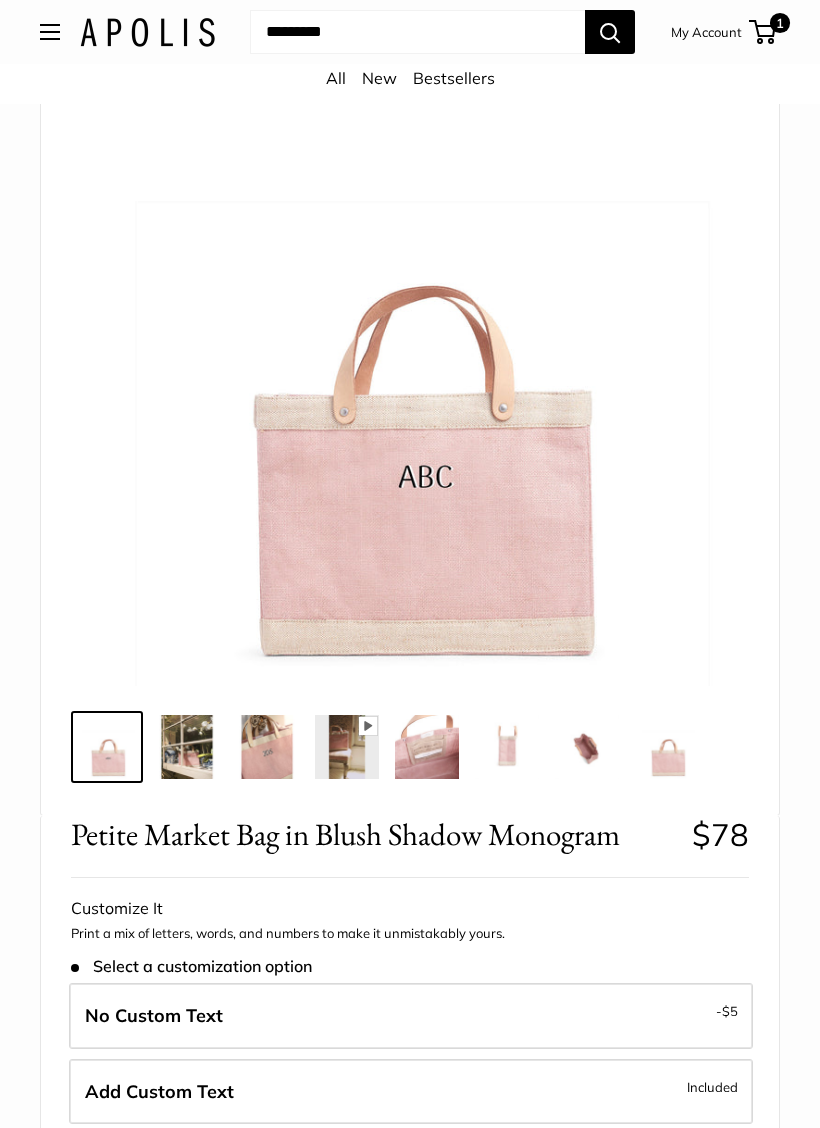 click at bounding box center [267, 747] 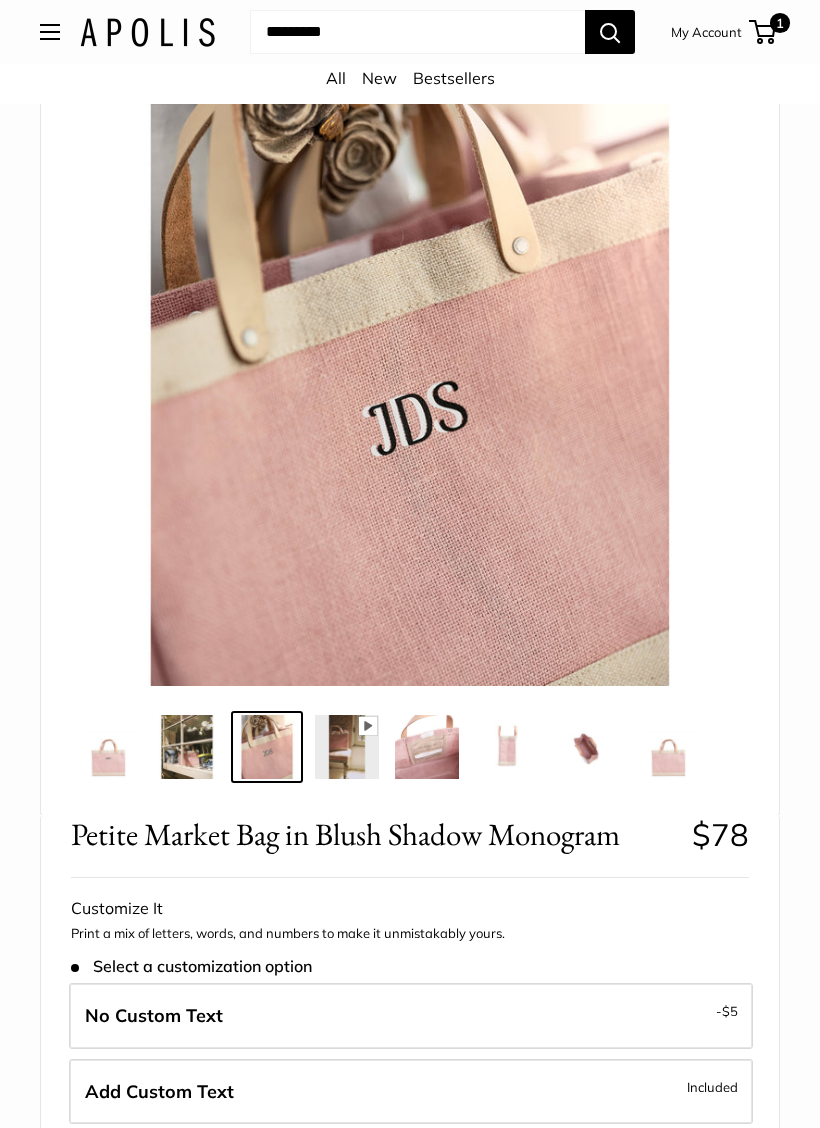 click at bounding box center (667, 747) 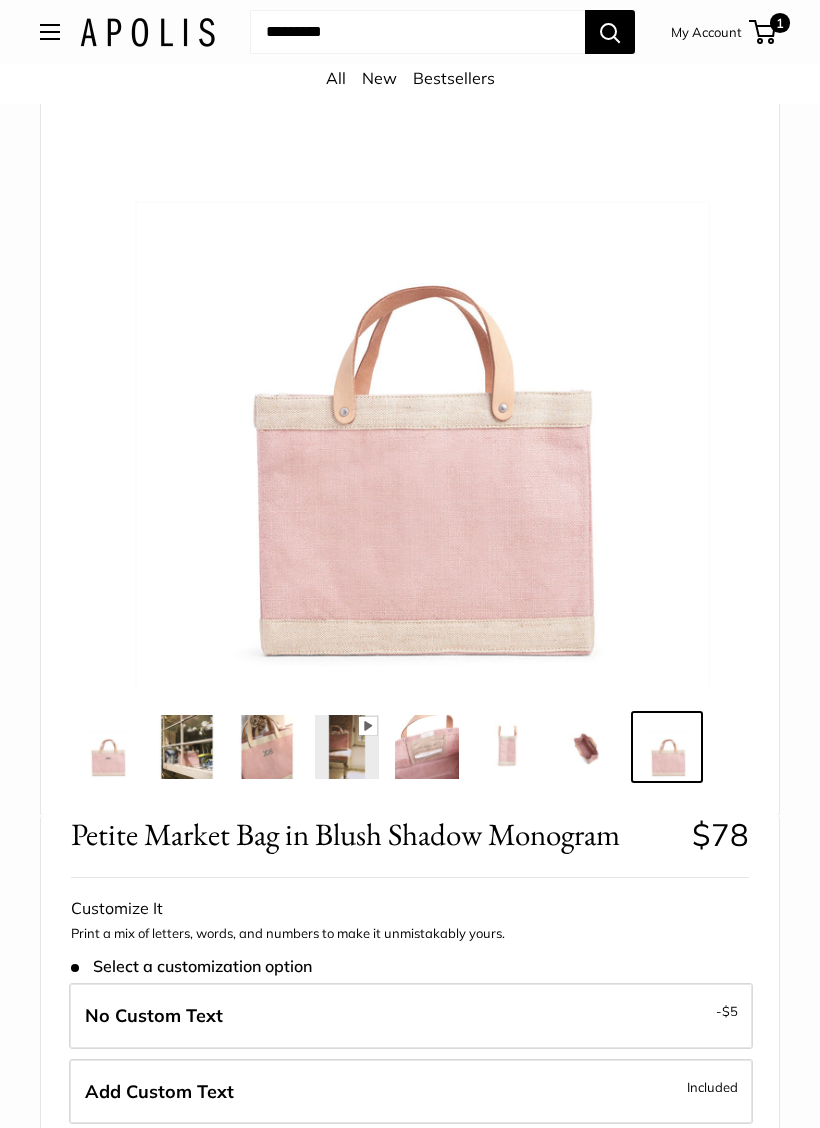 click at bounding box center (587, 747) 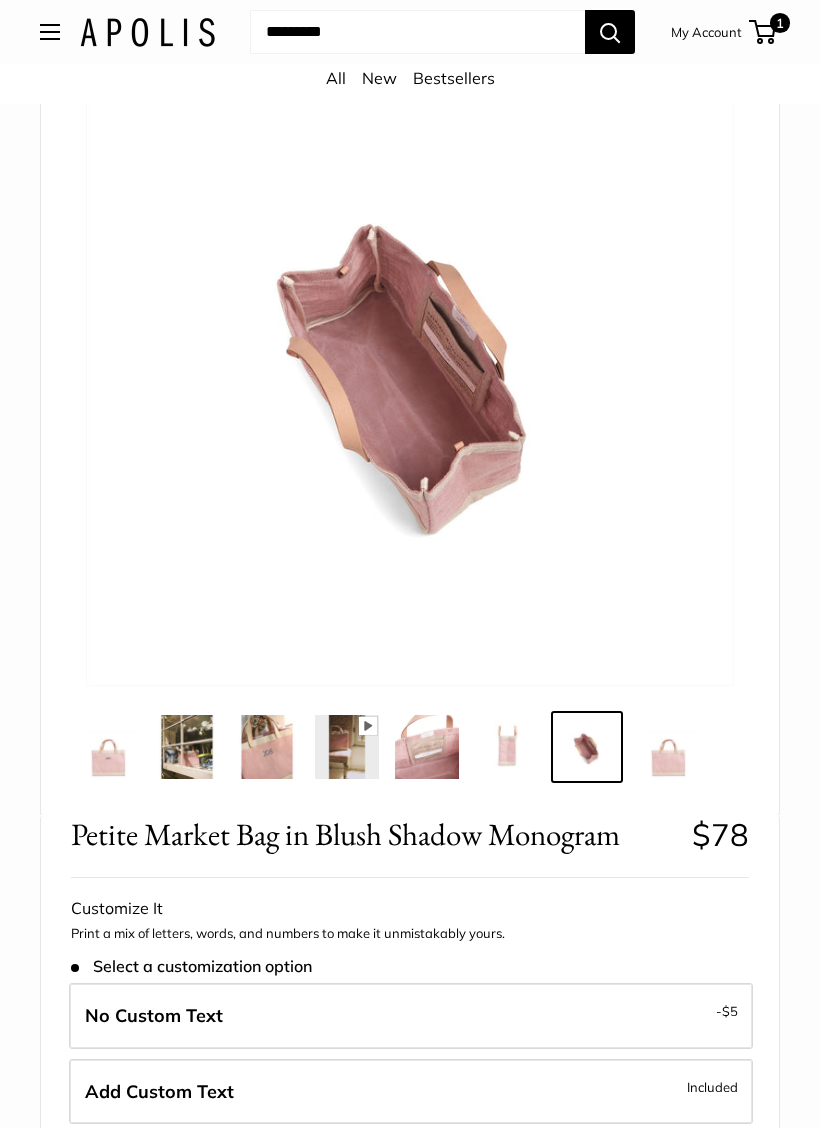 click at bounding box center (187, 747) 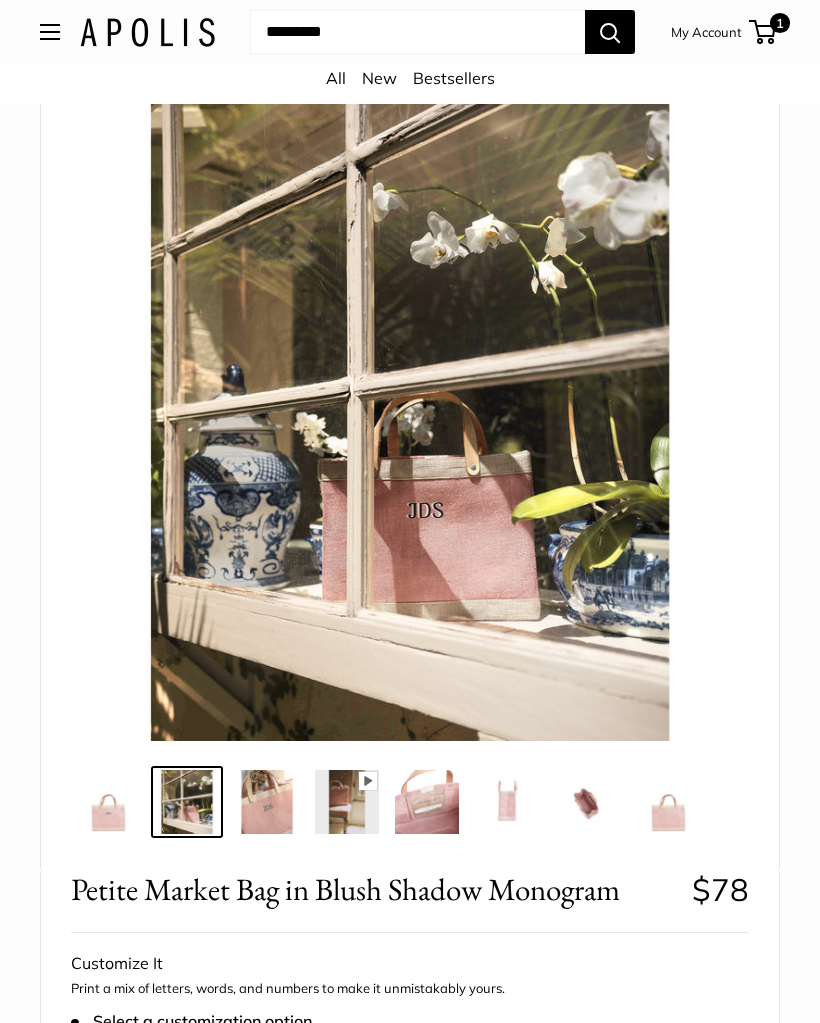 scroll, scrollTop: 0, scrollLeft: 0, axis: both 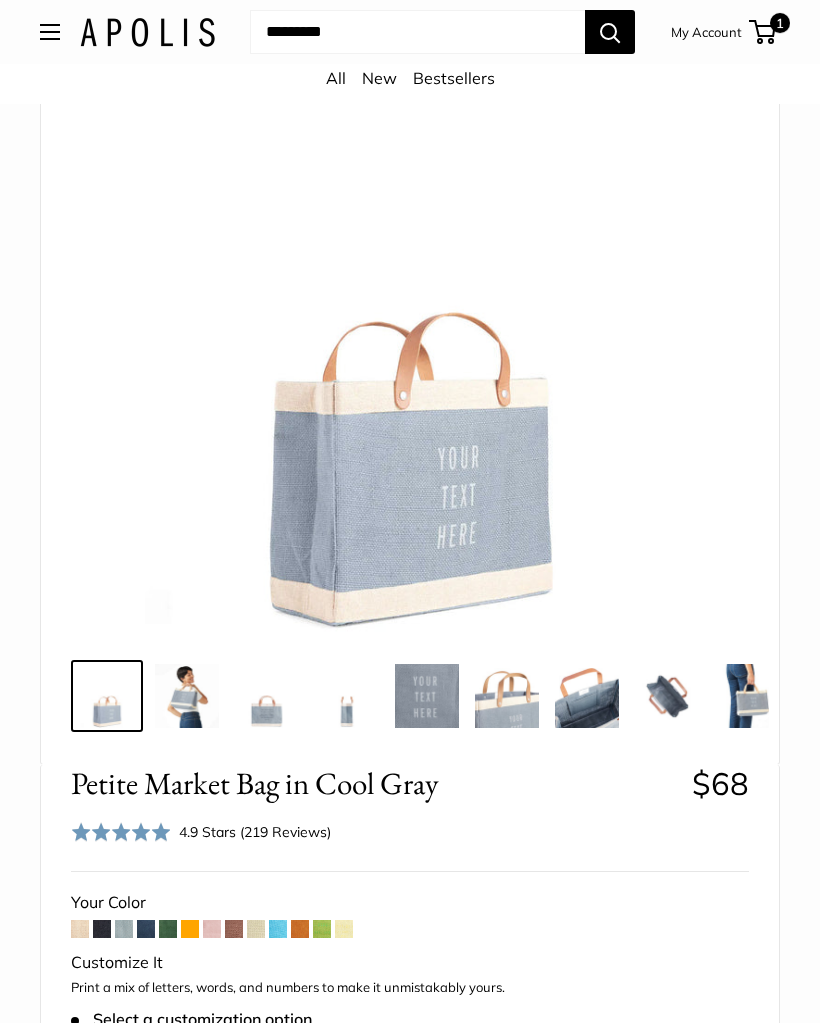 click at bounding box center [587, 696] 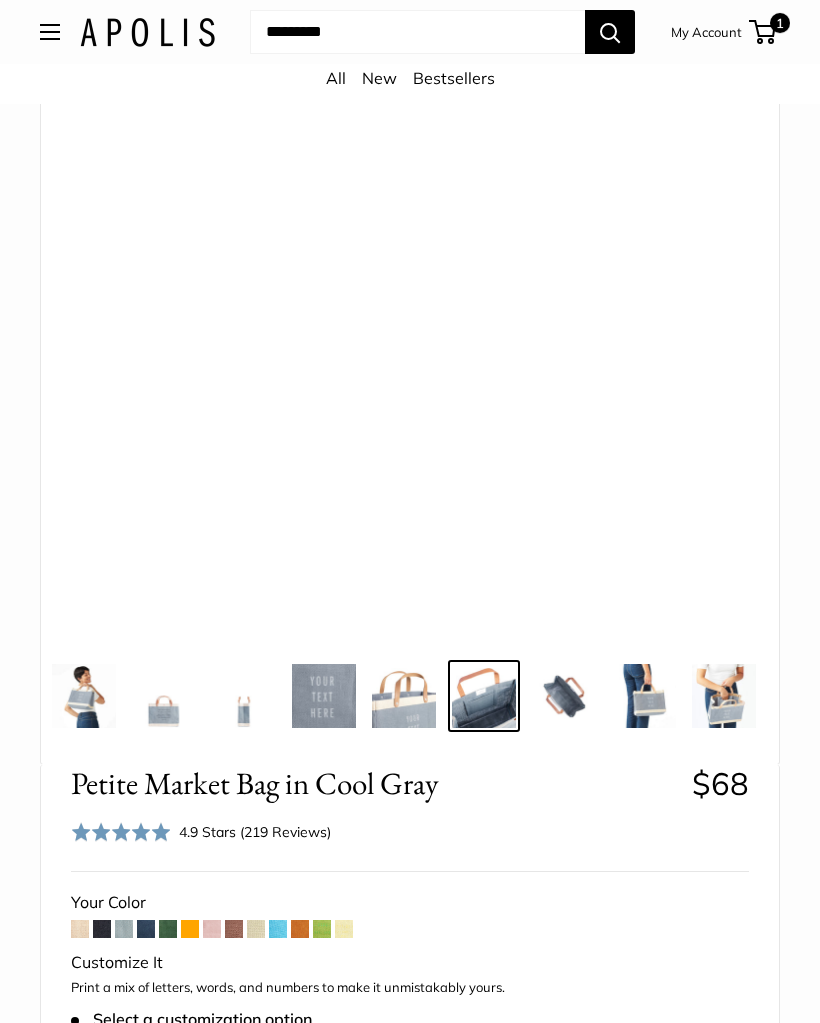 scroll, scrollTop: 0, scrollLeft: 114, axis: horizontal 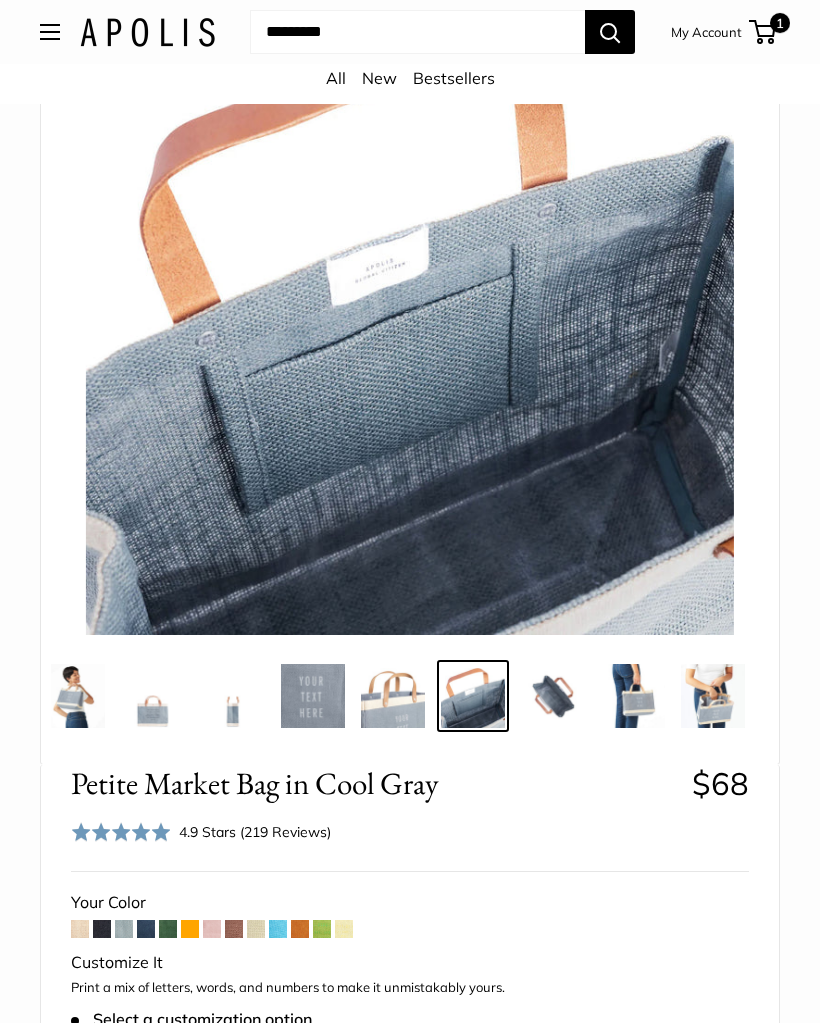 click at bounding box center [633, 696] 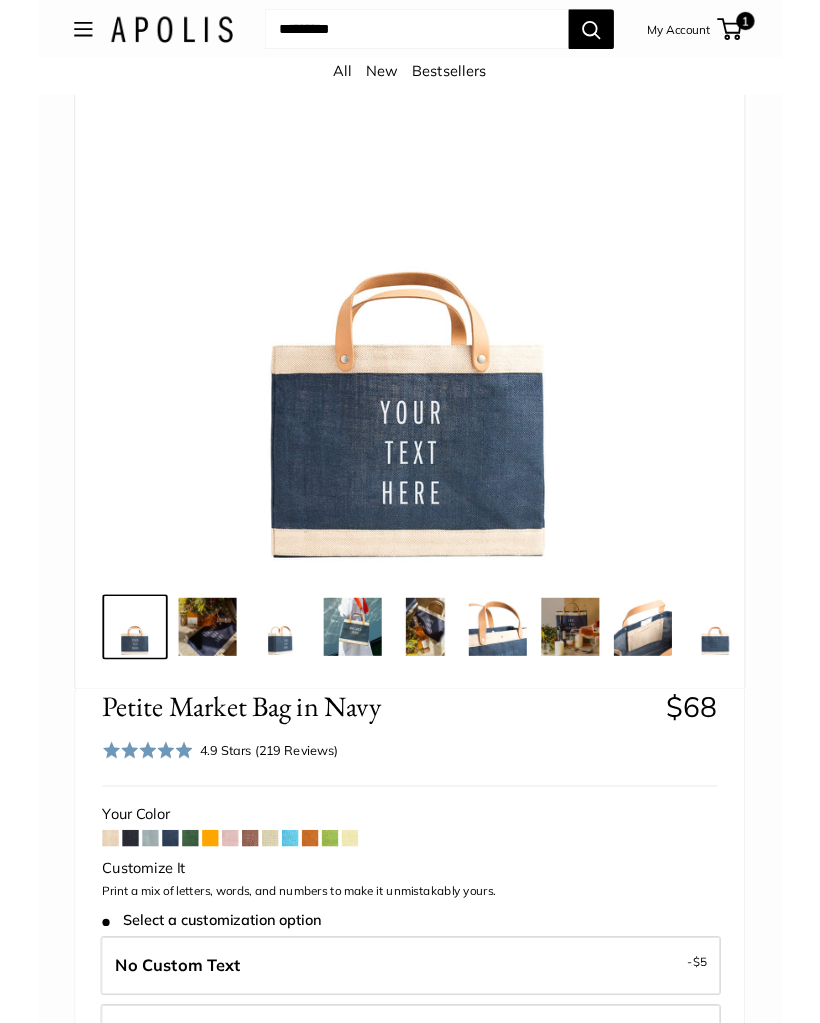 scroll, scrollTop: 191, scrollLeft: 0, axis: vertical 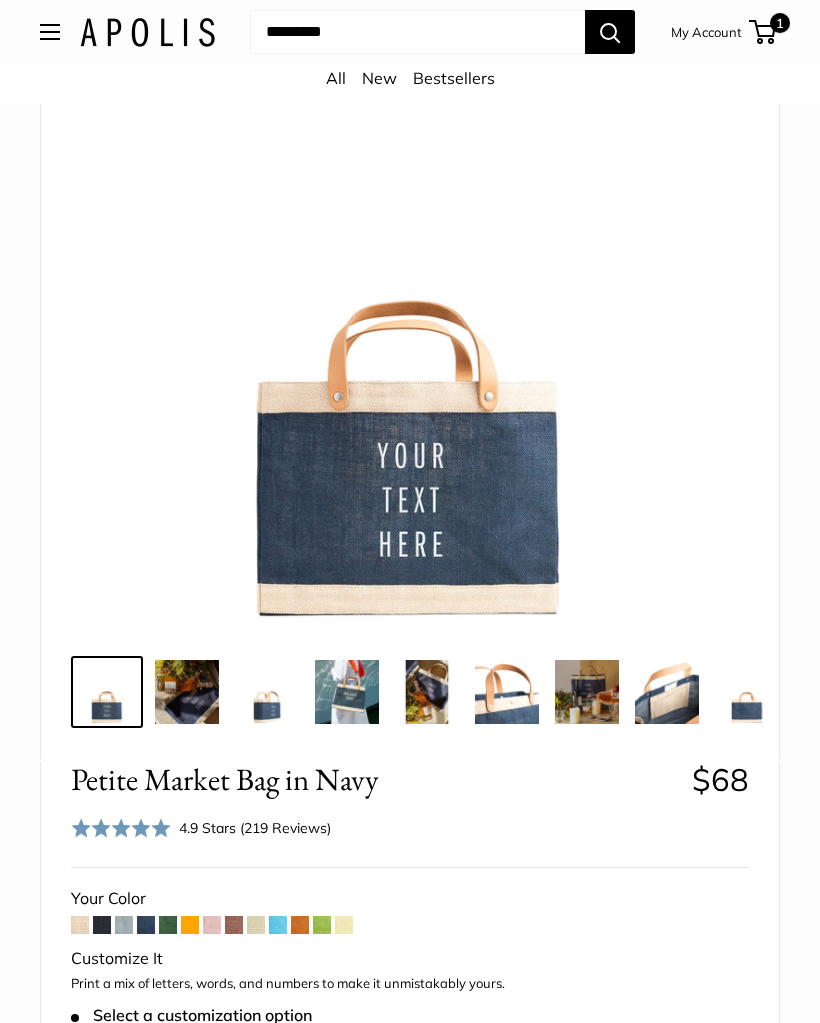 click at bounding box center (347, 692) 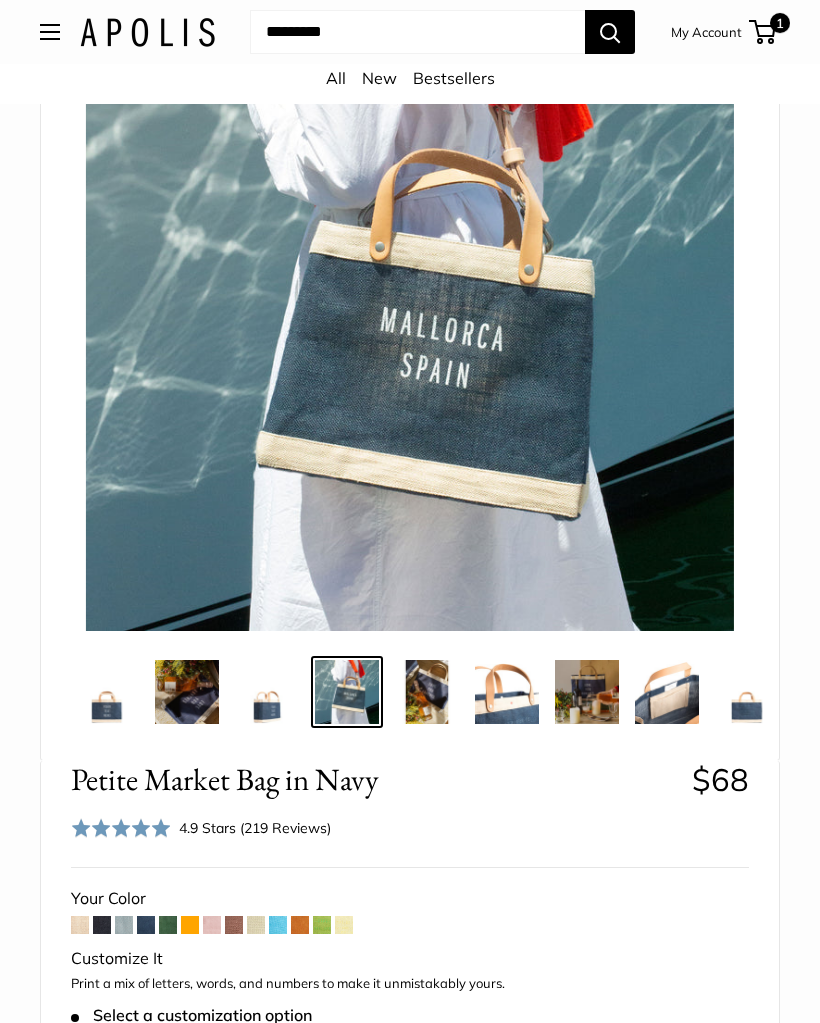 click at bounding box center (507, 692) 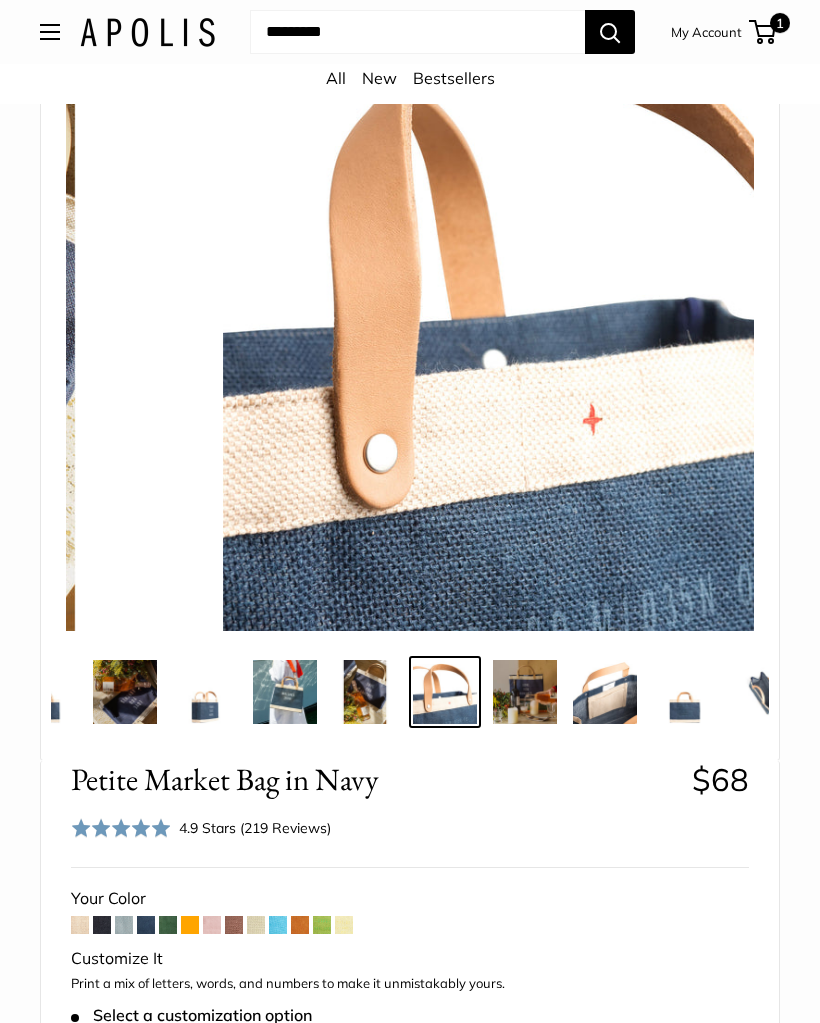 scroll, scrollTop: 0, scrollLeft: 80, axis: horizontal 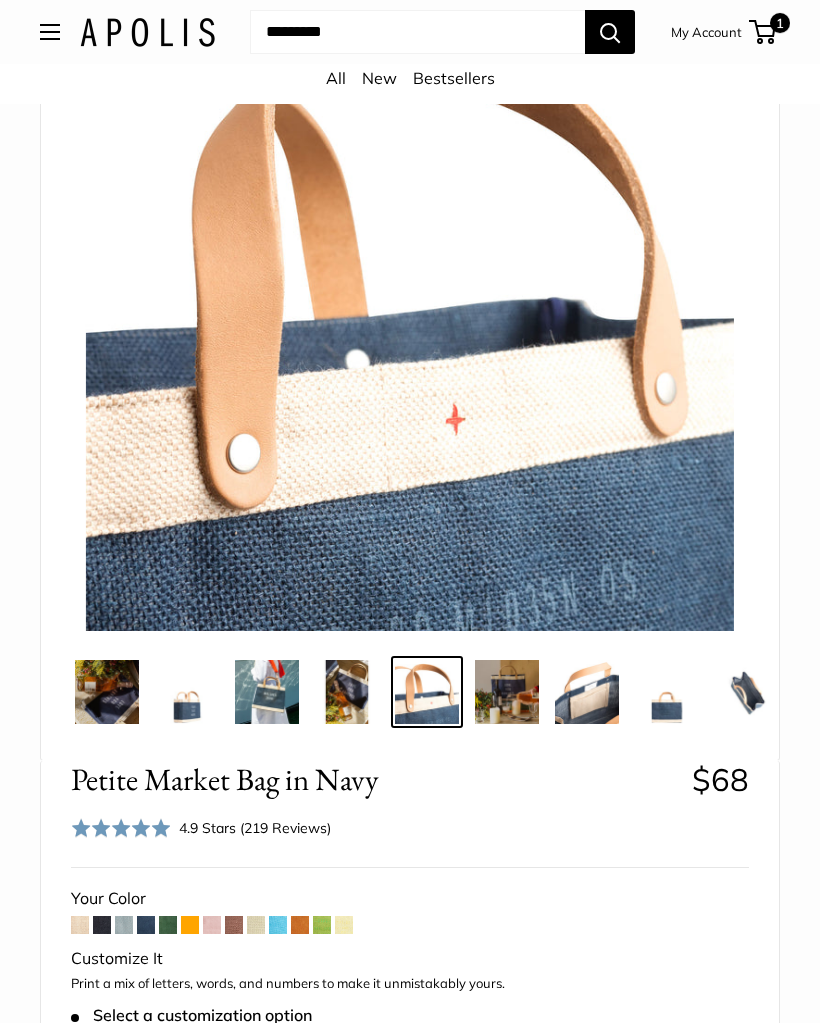 click at bounding box center (507, 692) 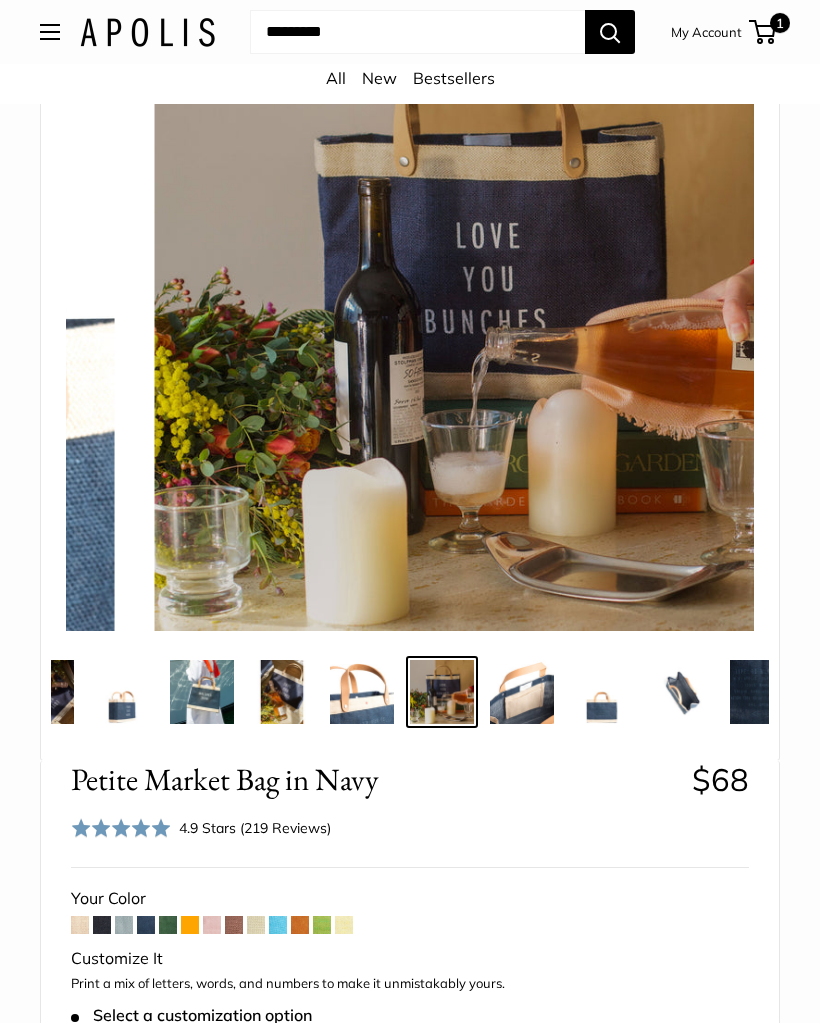 scroll, scrollTop: 0, scrollLeft: 160, axis: horizontal 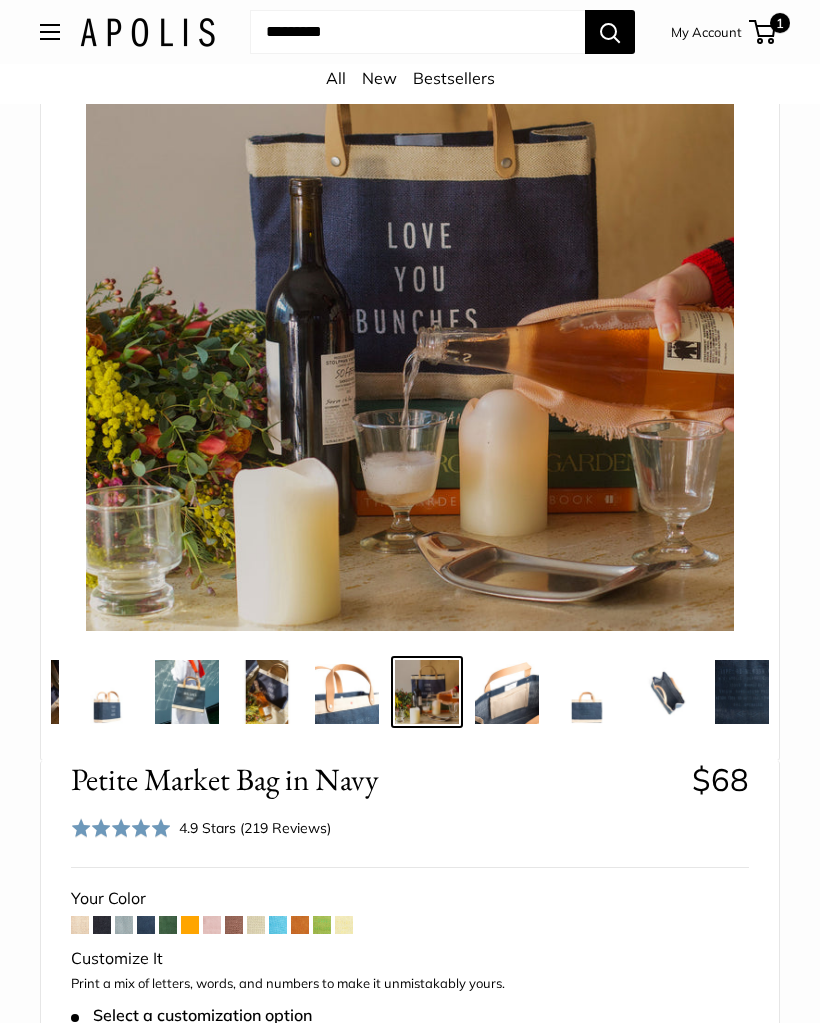 click at bounding box center [667, 692] 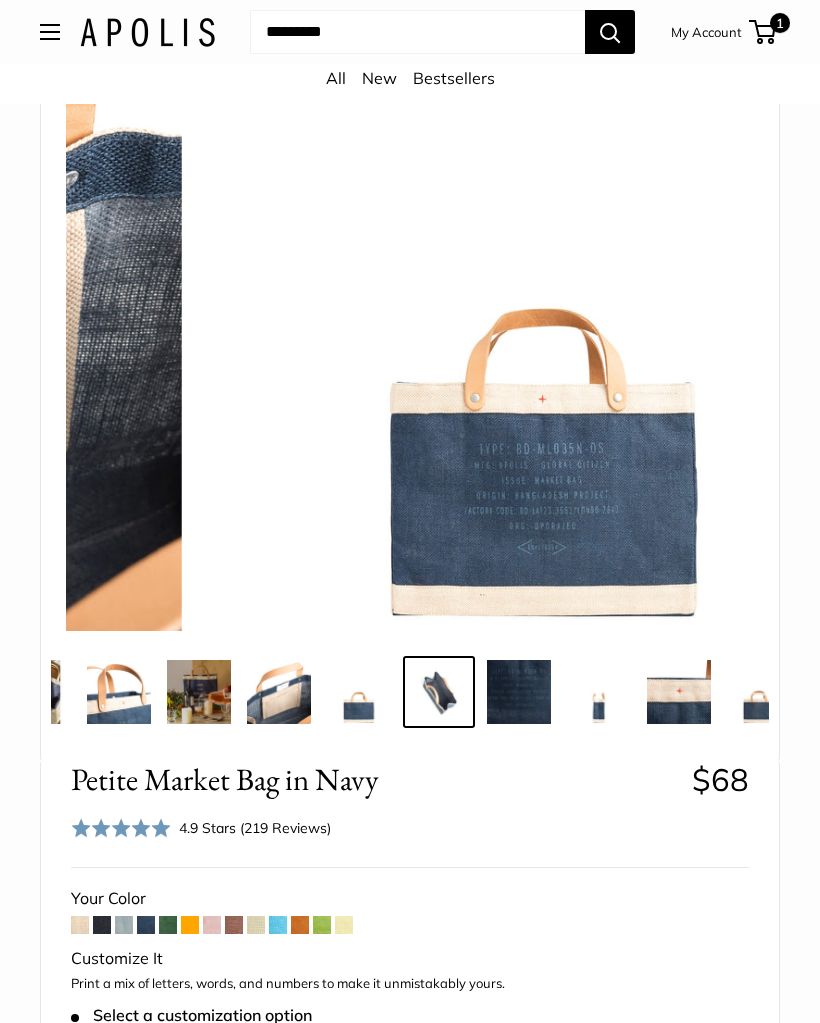 scroll, scrollTop: 0, scrollLeft: 400, axis: horizontal 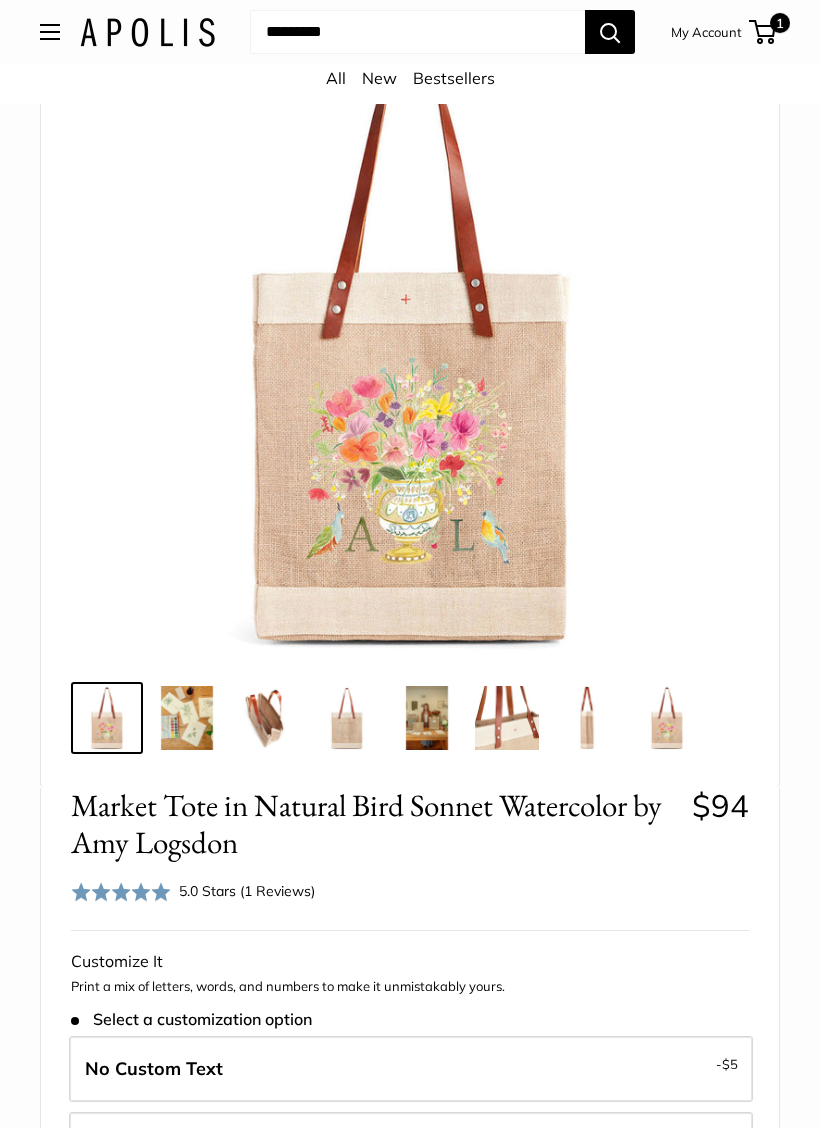 click at bounding box center [507, 719] 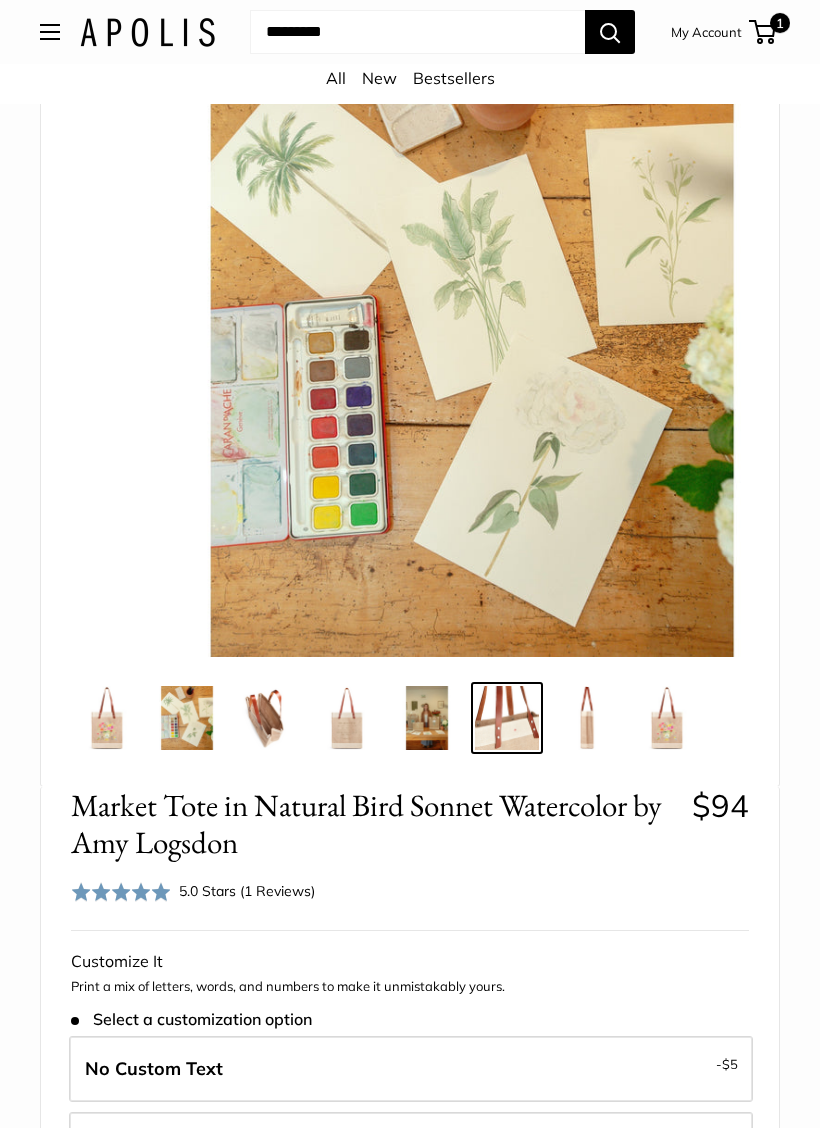 scroll, scrollTop: 195, scrollLeft: 0, axis: vertical 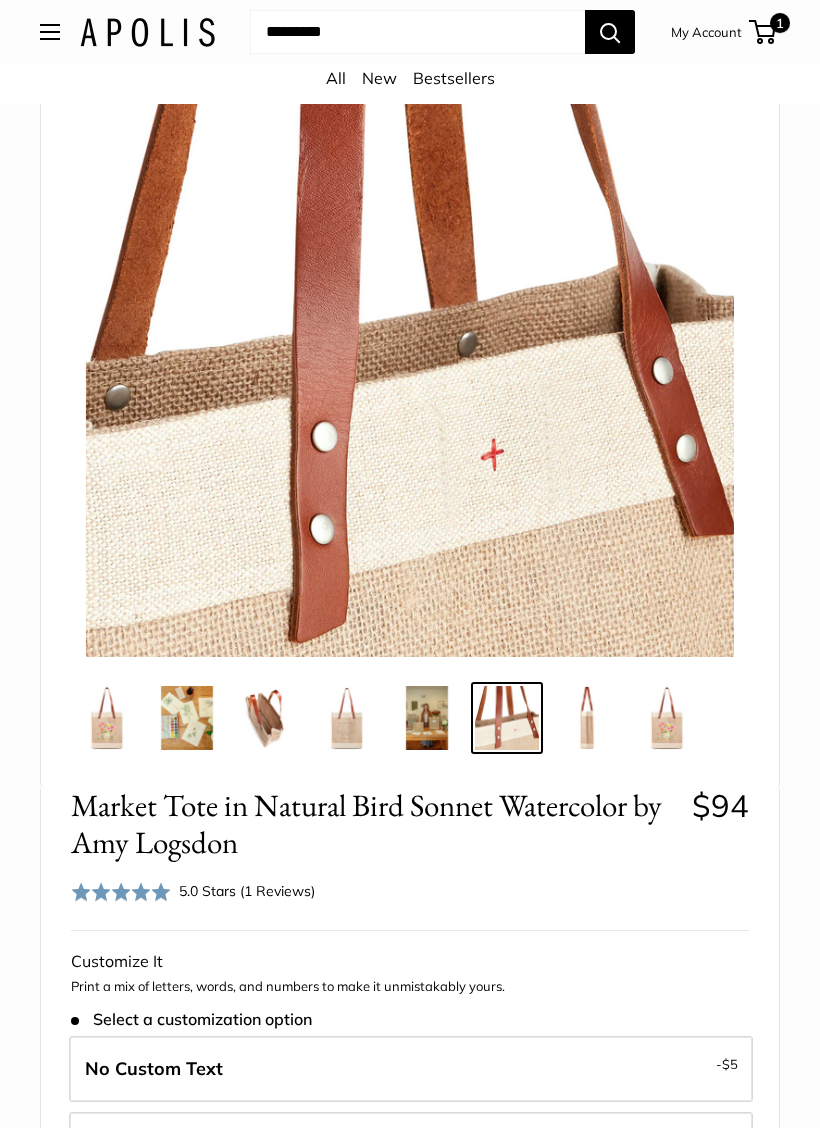 click at bounding box center (427, 718) 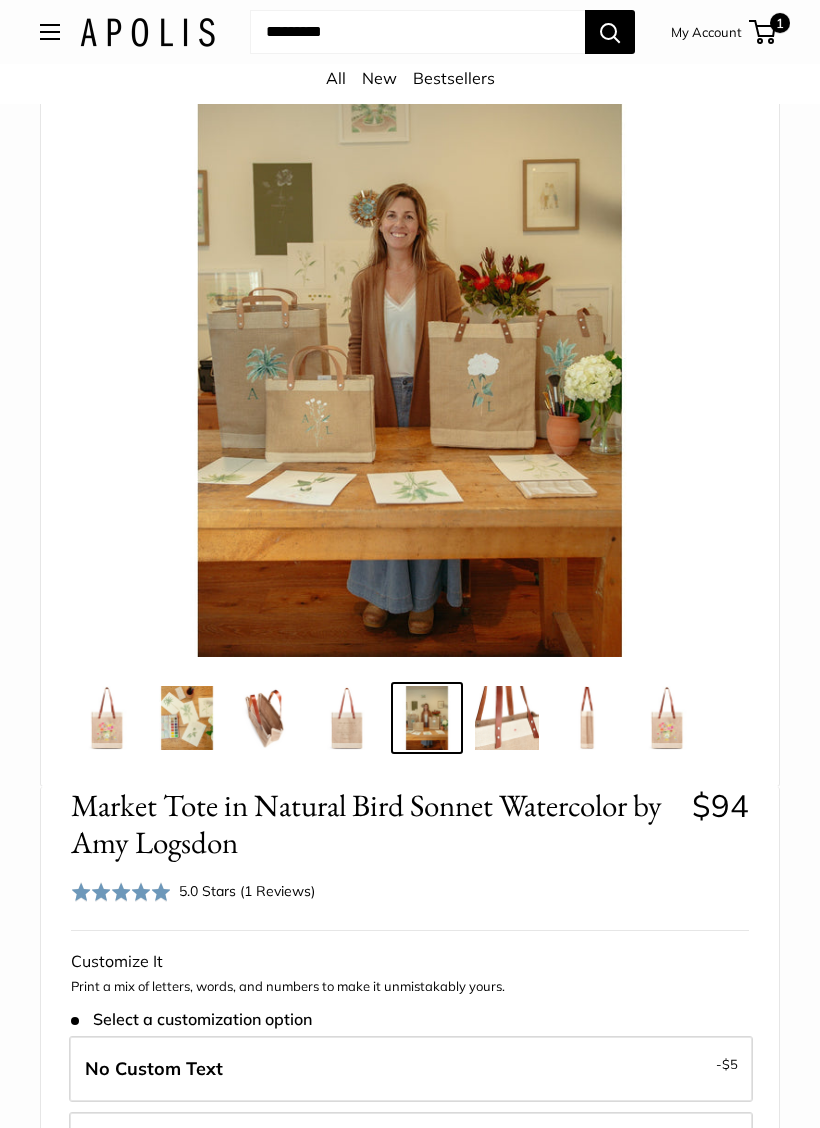 click at bounding box center (267, 718) 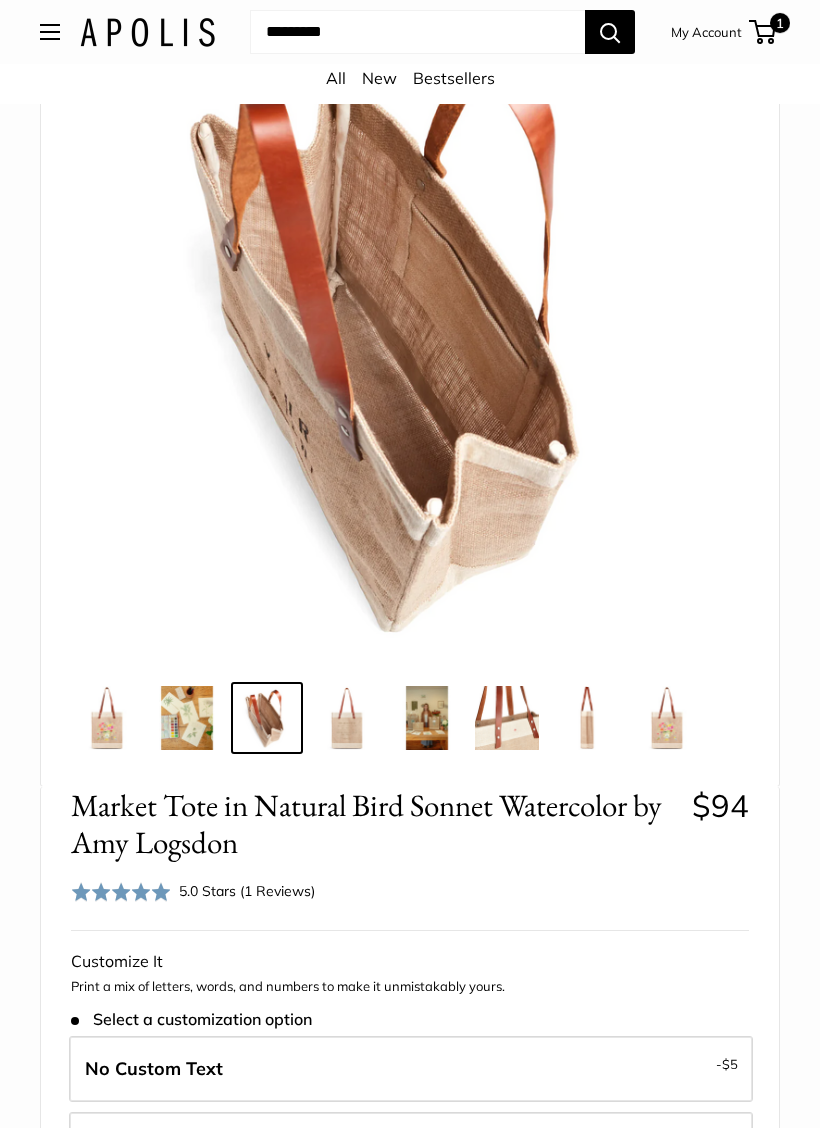 click at bounding box center (107, 718) 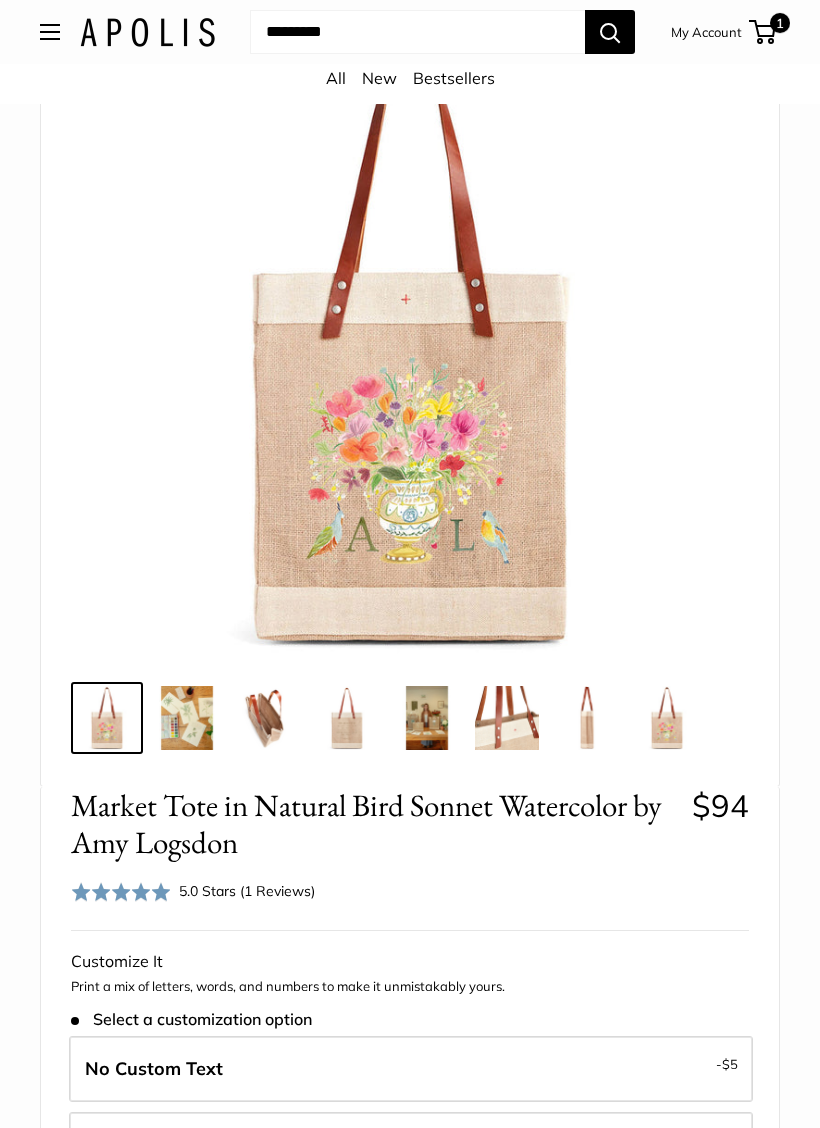 click at bounding box center [667, 718] 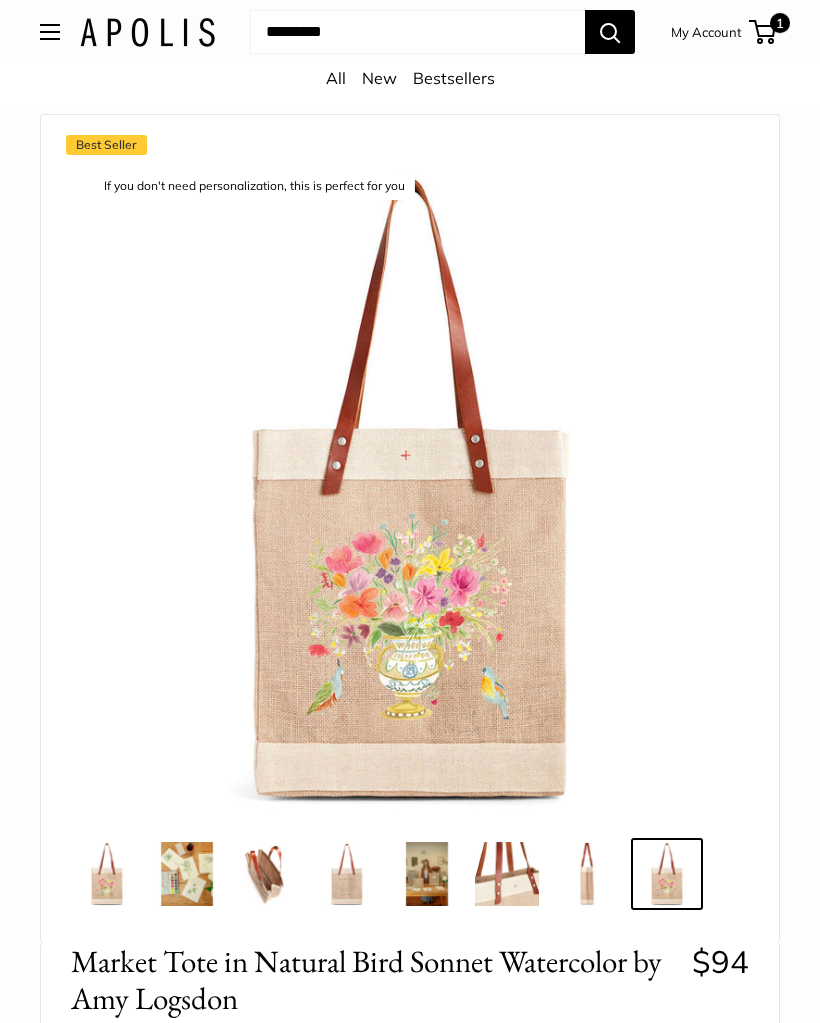 scroll, scrollTop: 0, scrollLeft: 0, axis: both 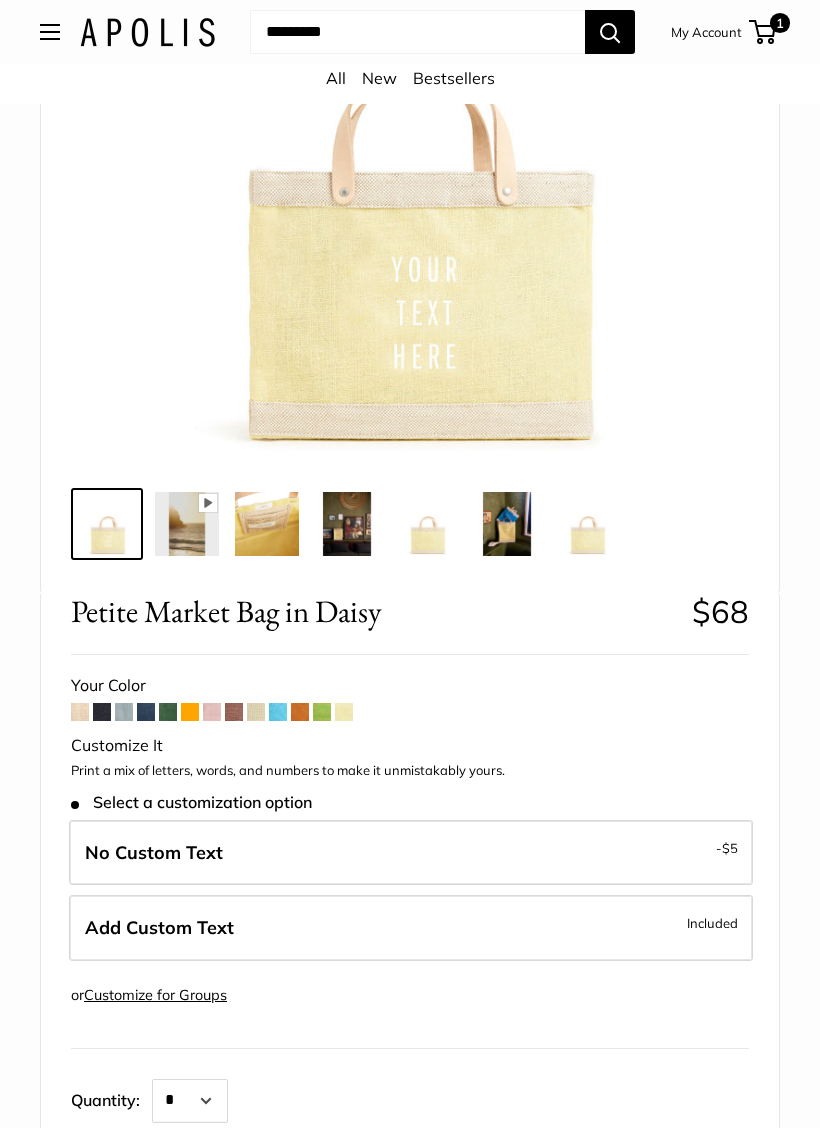click at bounding box center [587, 525] 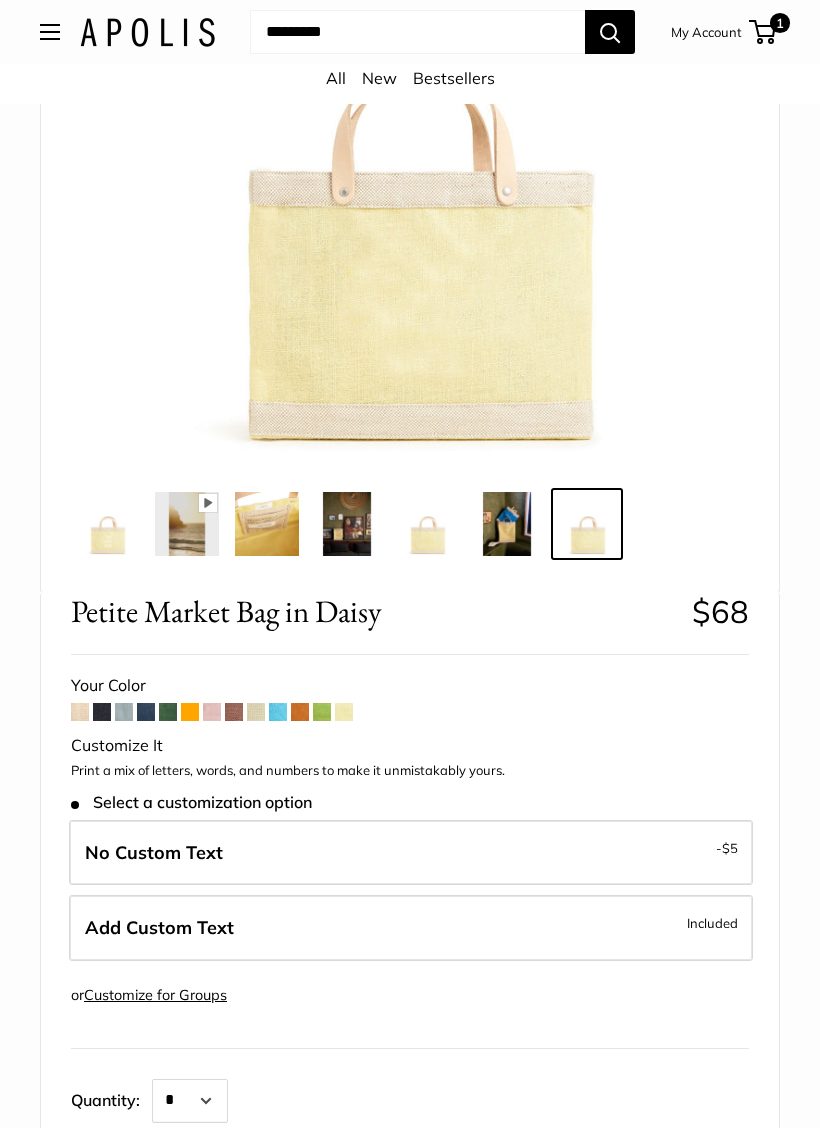 click at bounding box center [507, 524] 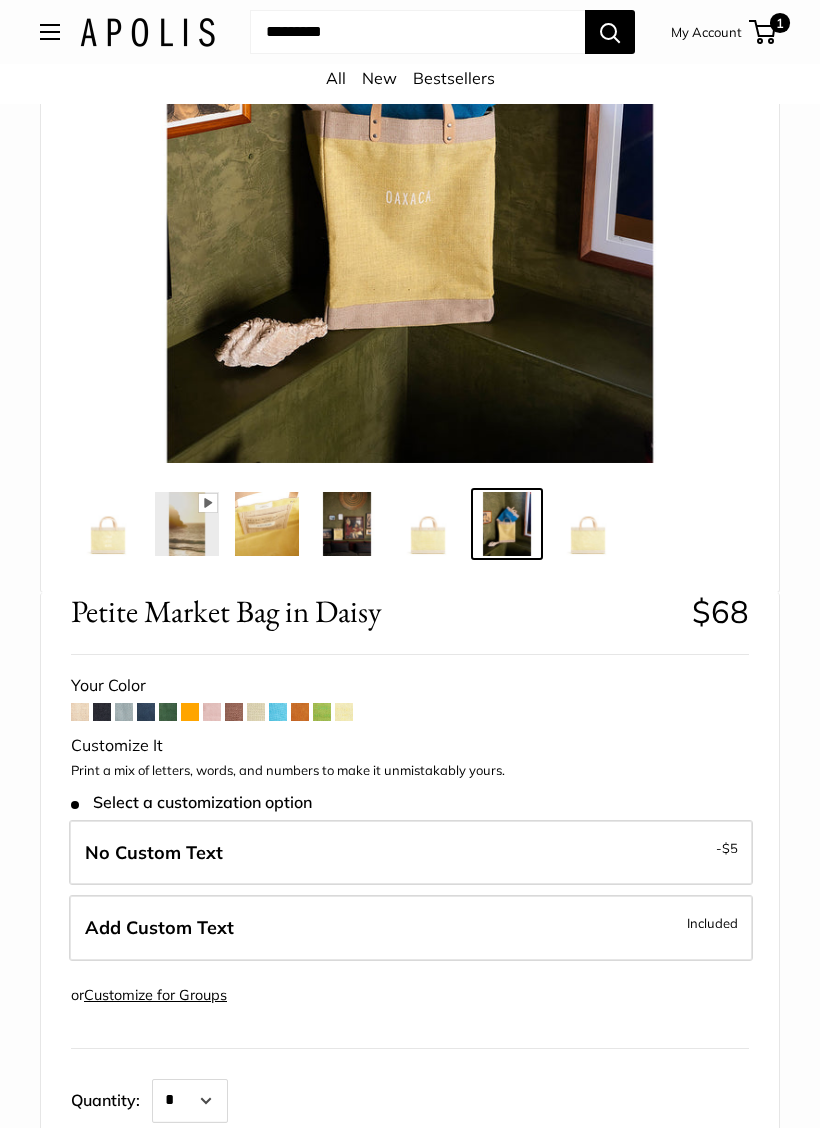 click at bounding box center [427, 524] 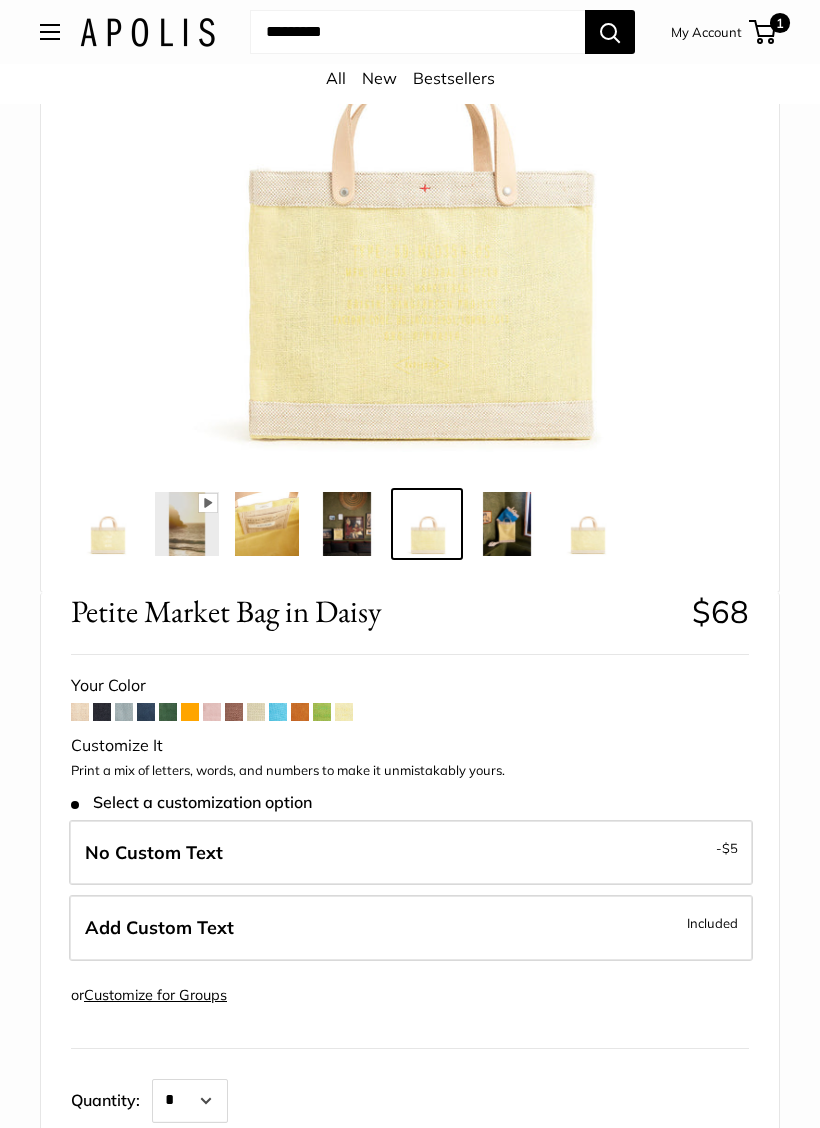 click at bounding box center (347, 524) 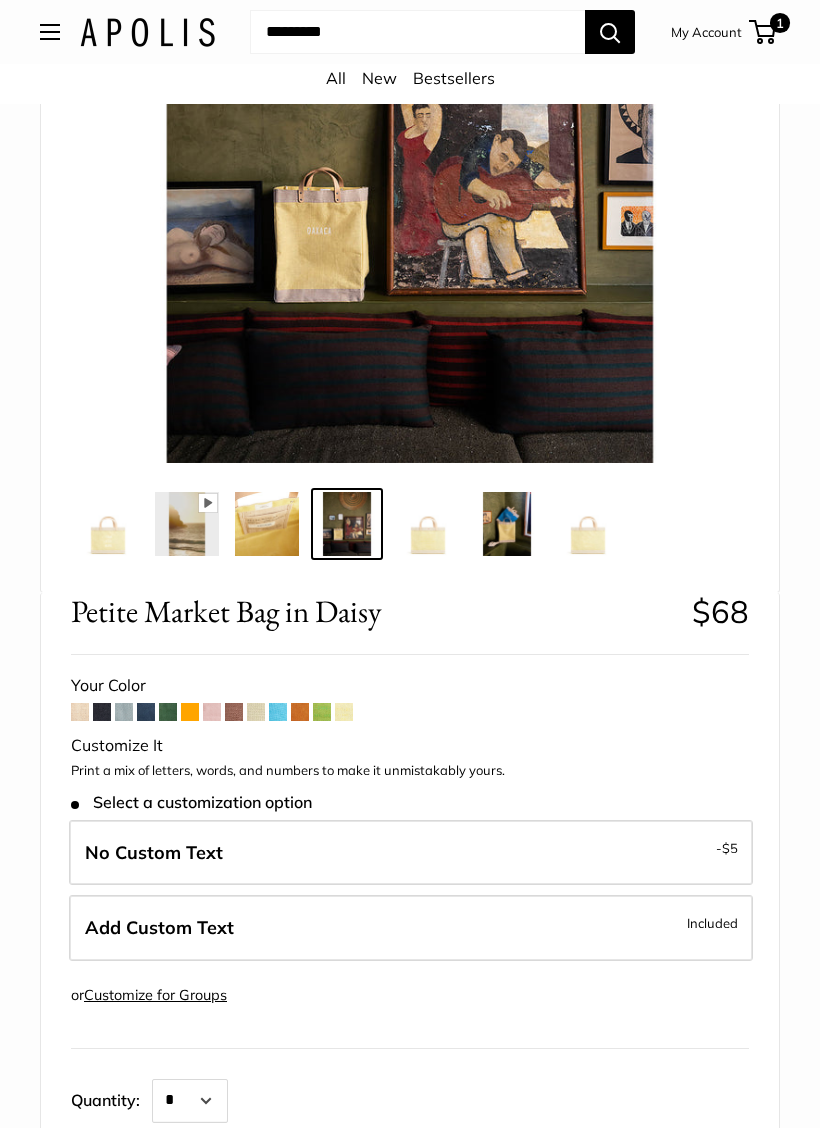 click at bounding box center [187, 524] 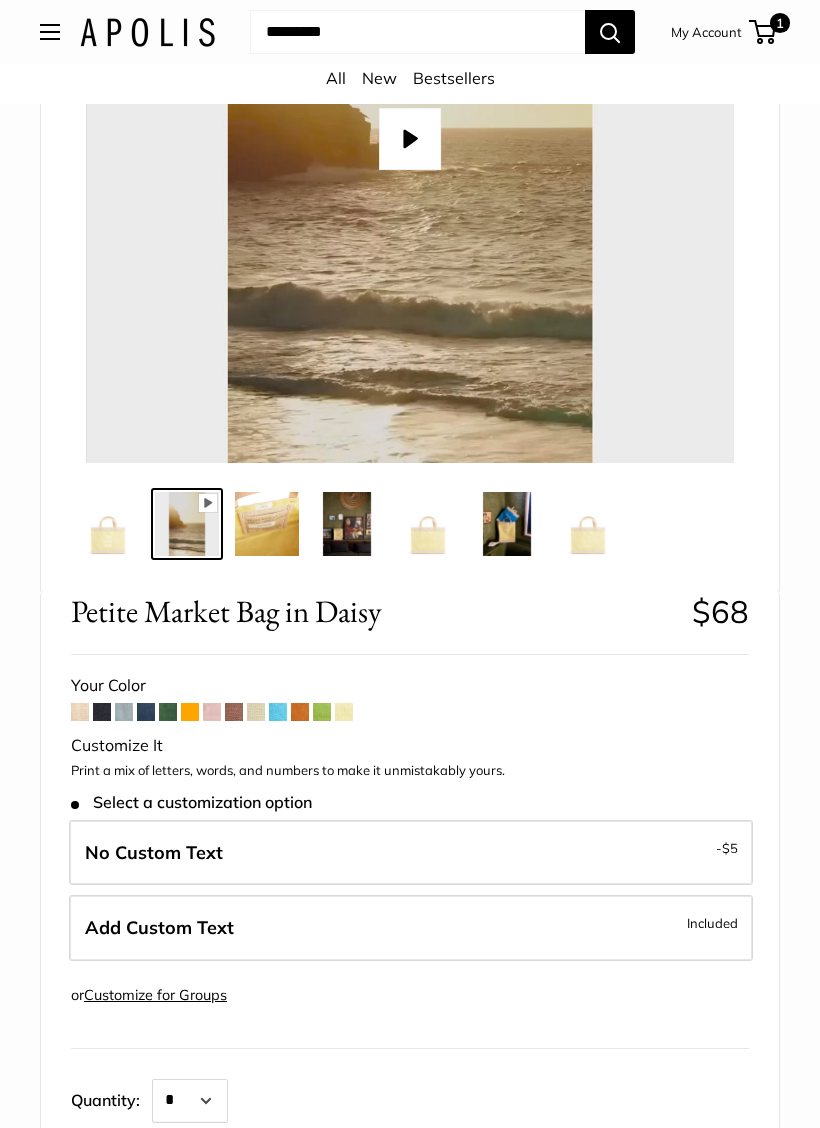 click at bounding box center (107, 524) 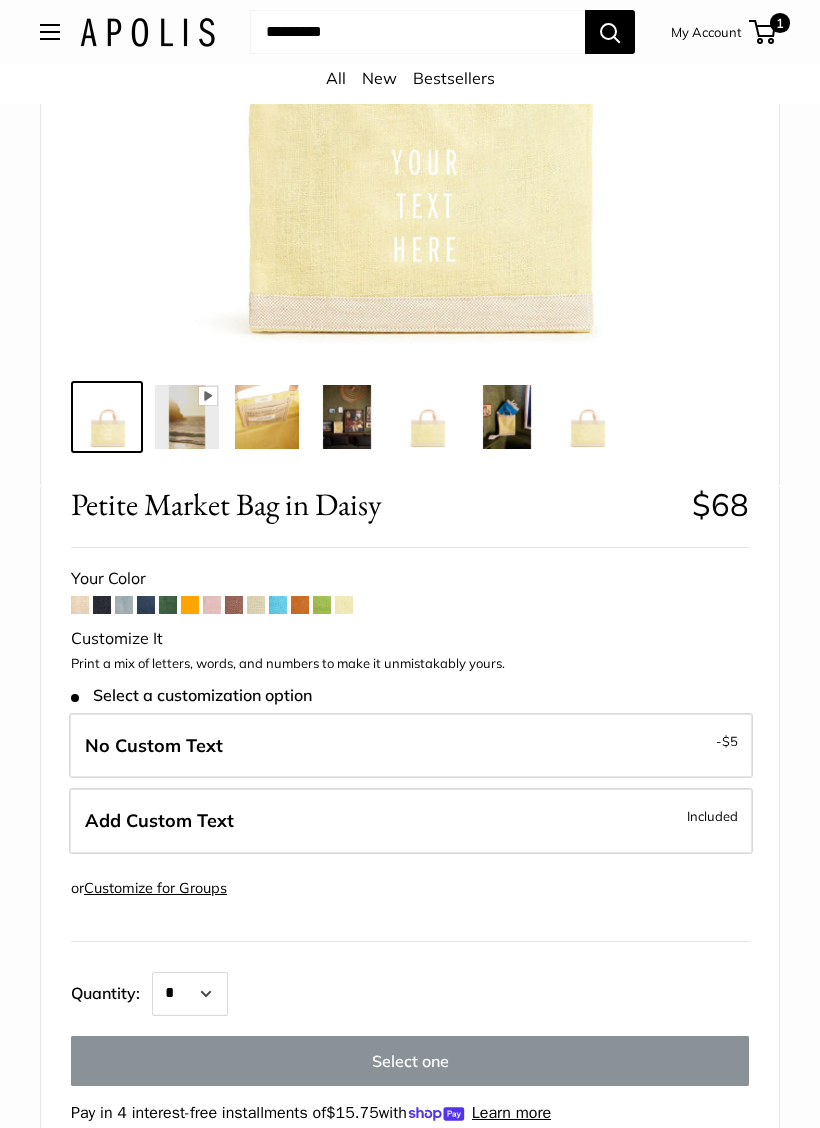 scroll, scrollTop: 483, scrollLeft: 0, axis: vertical 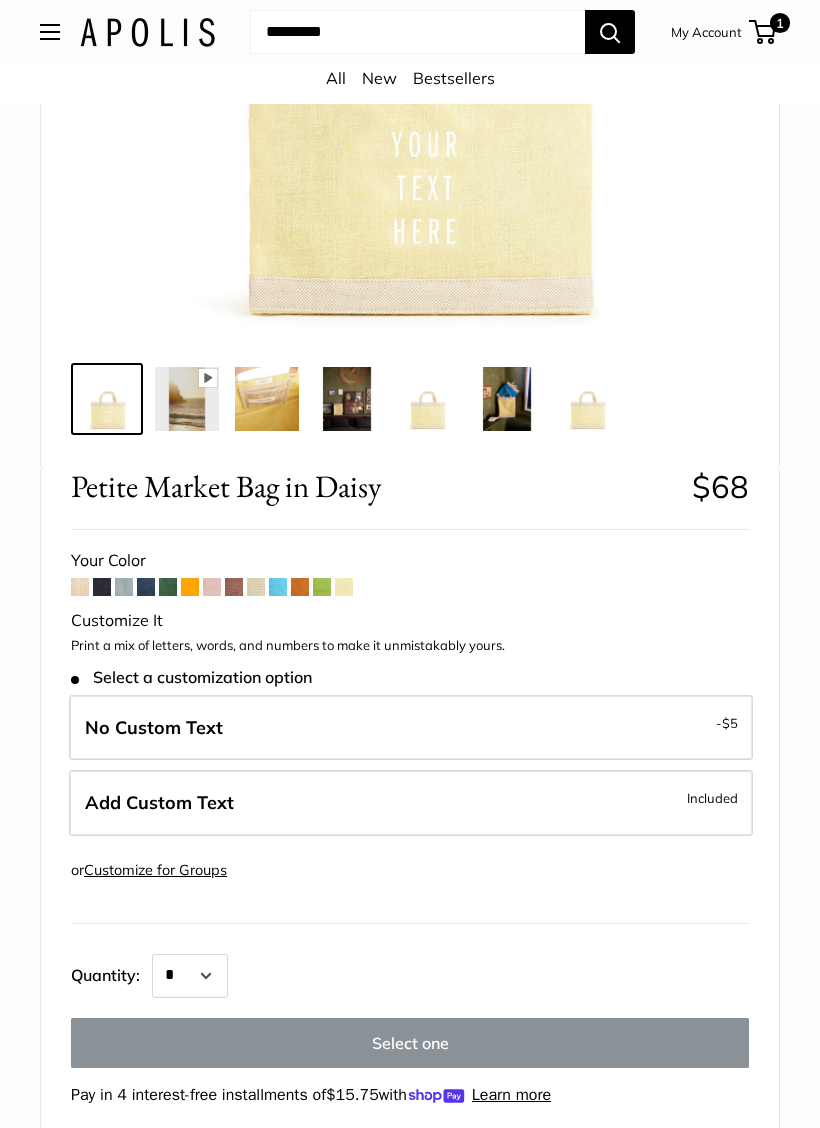 click at bounding box center (427, 400) 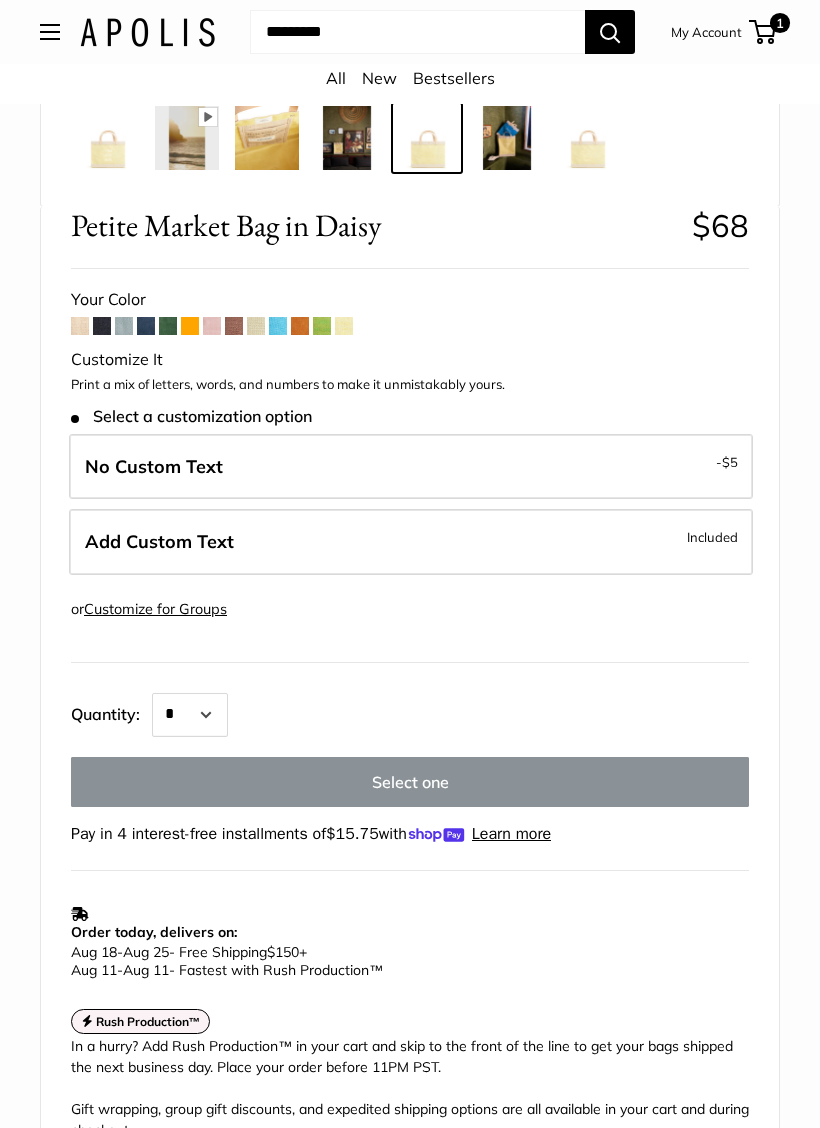 scroll, scrollTop: 758, scrollLeft: 0, axis: vertical 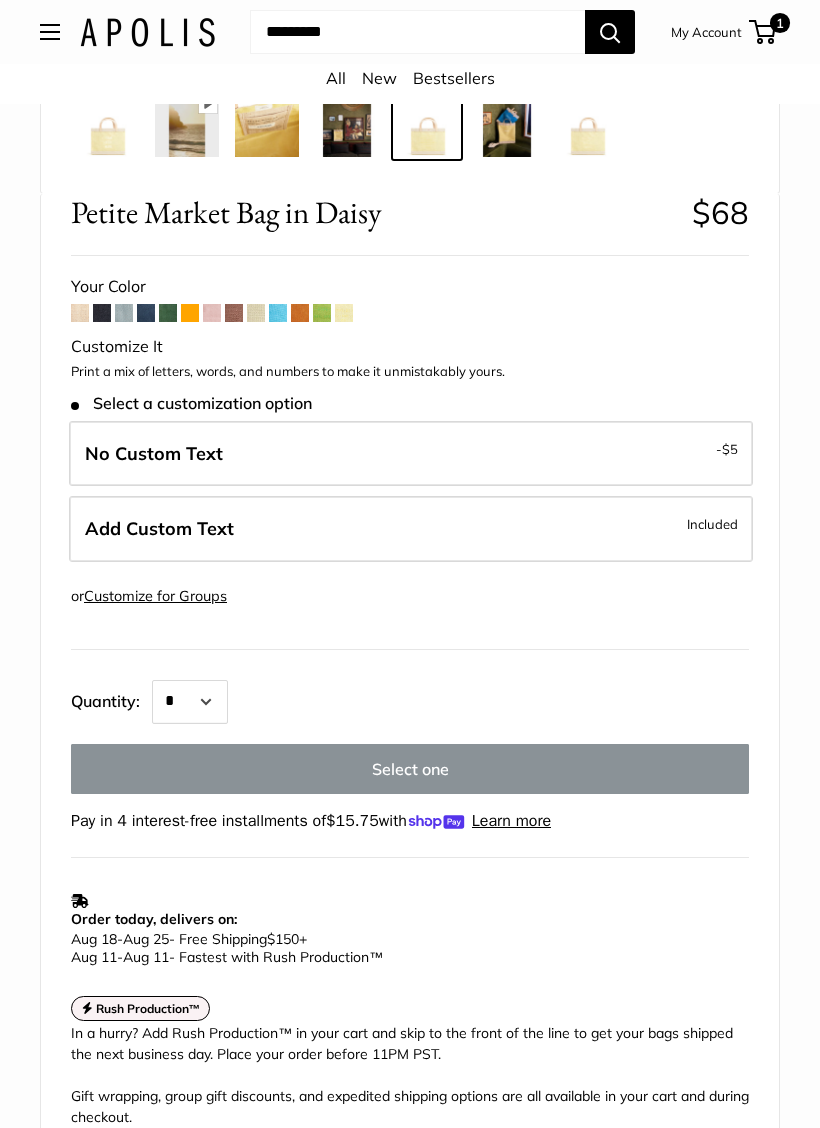 click on "Add Custom Text
Included" at bounding box center [411, 529] 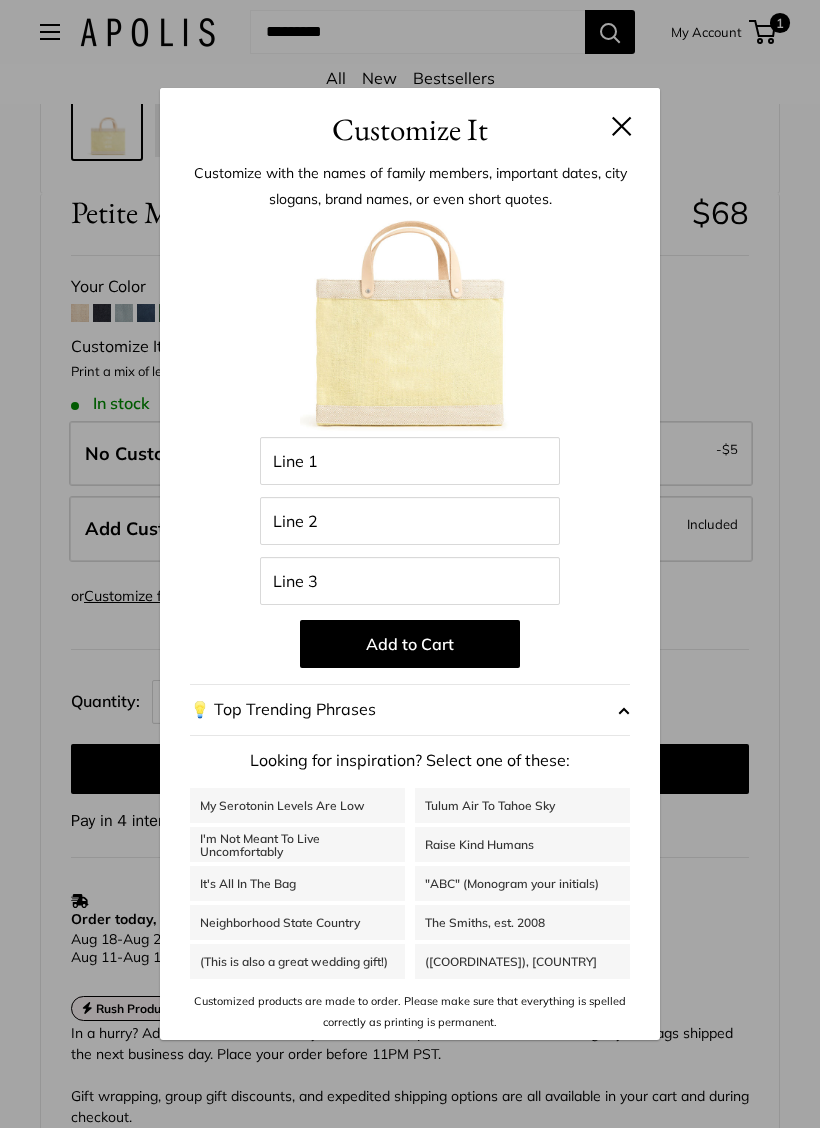 click at bounding box center [624, 710] 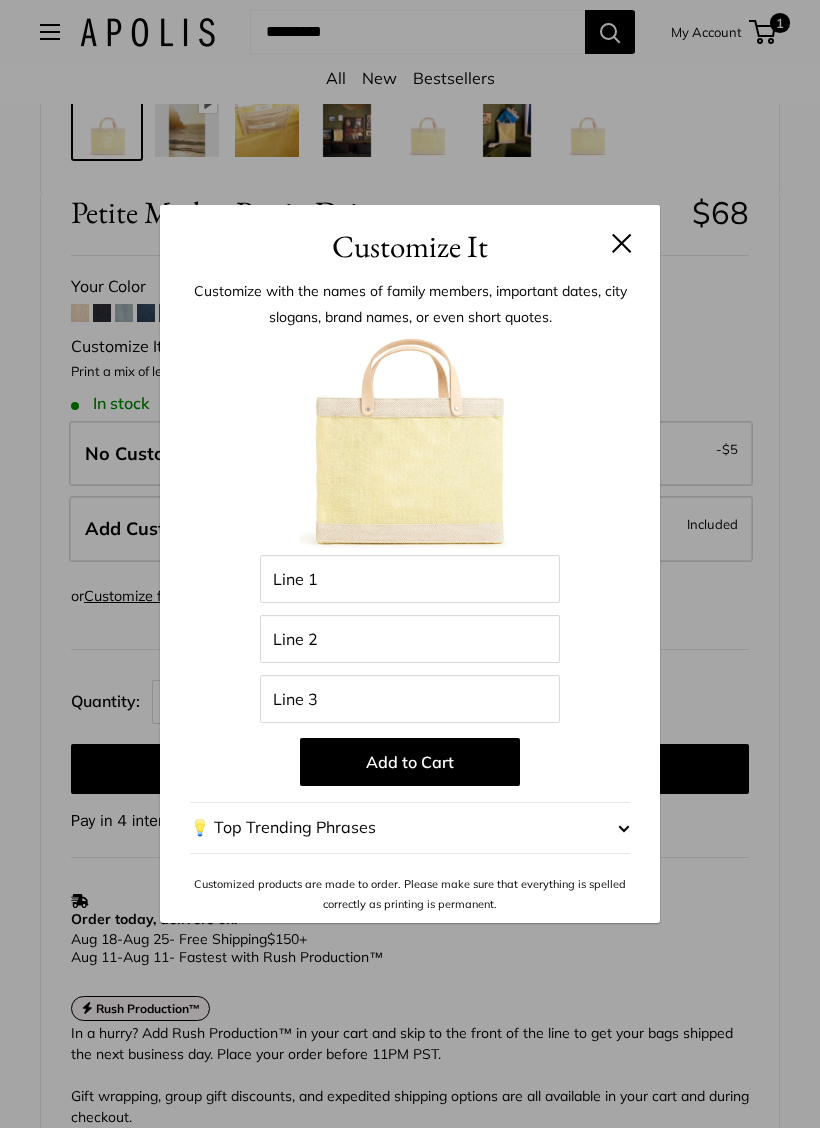 click at bounding box center [624, 828] 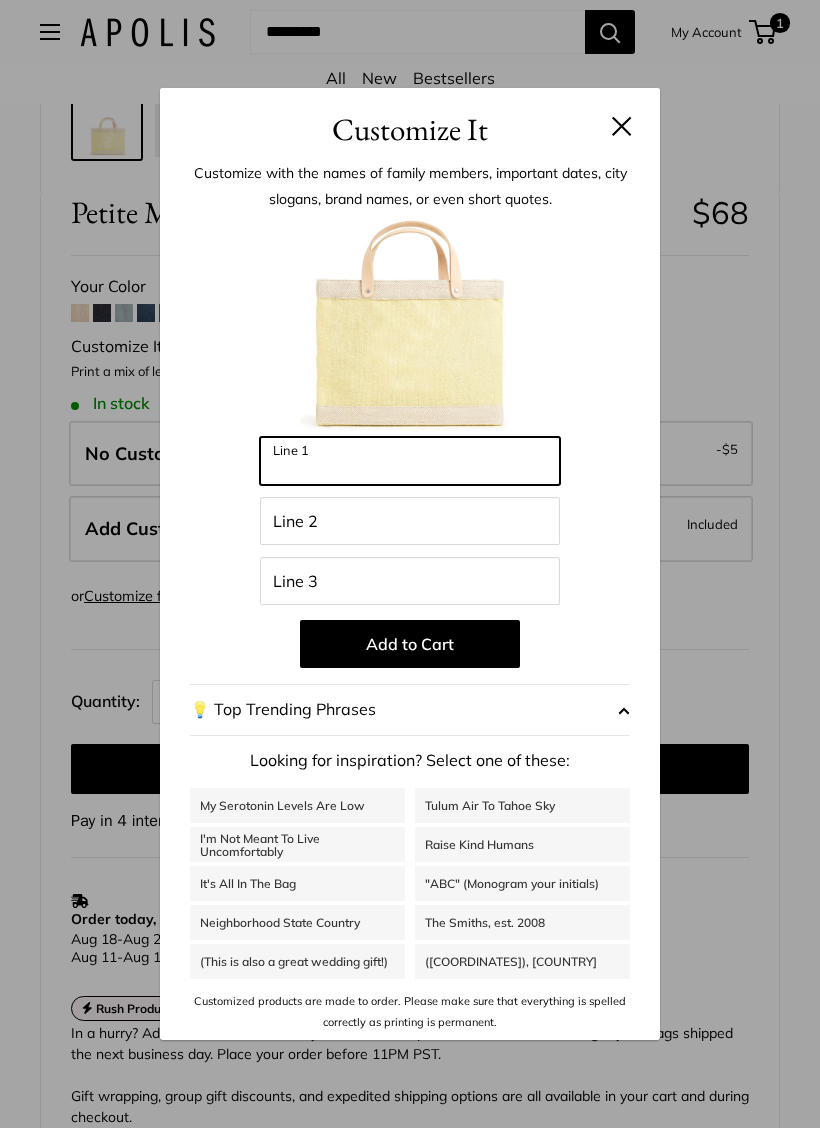 click on "Line 1" at bounding box center [410, 461] 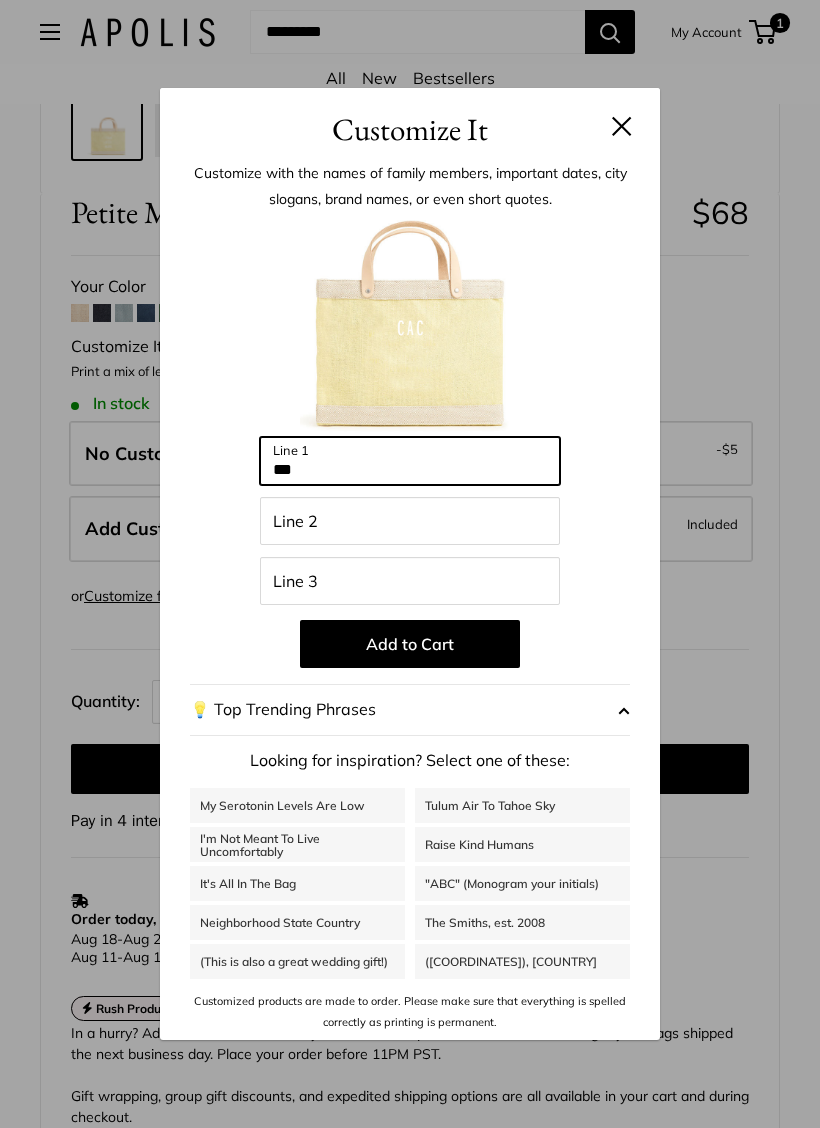 type on "***" 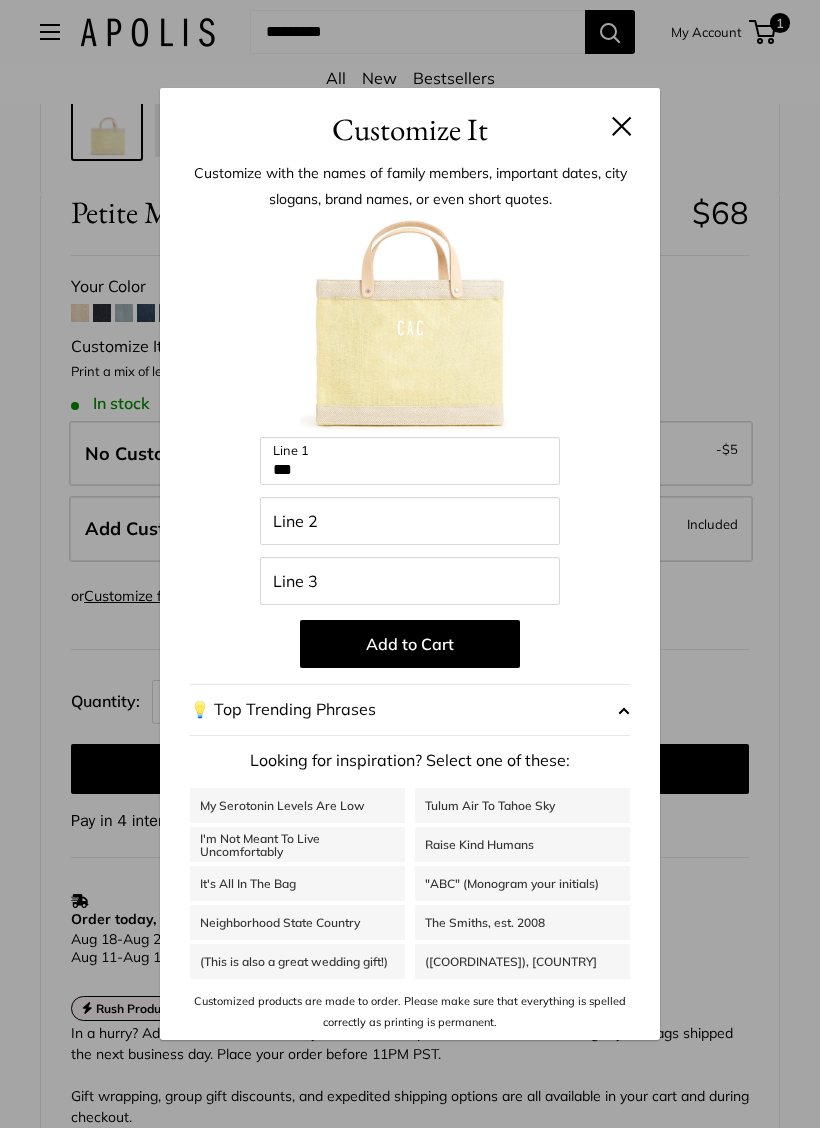 click on "Add to Cart" at bounding box center [410, 644] 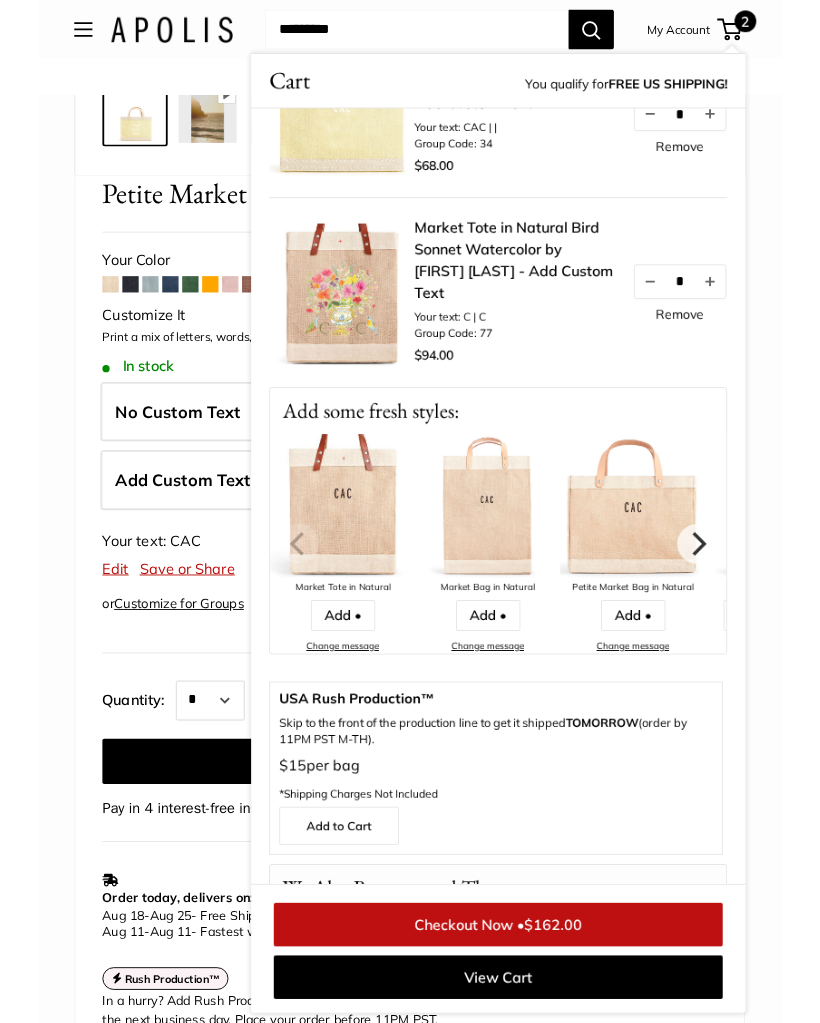 scroll, scrollTop: 0, scrollLeft: 0, axis: both 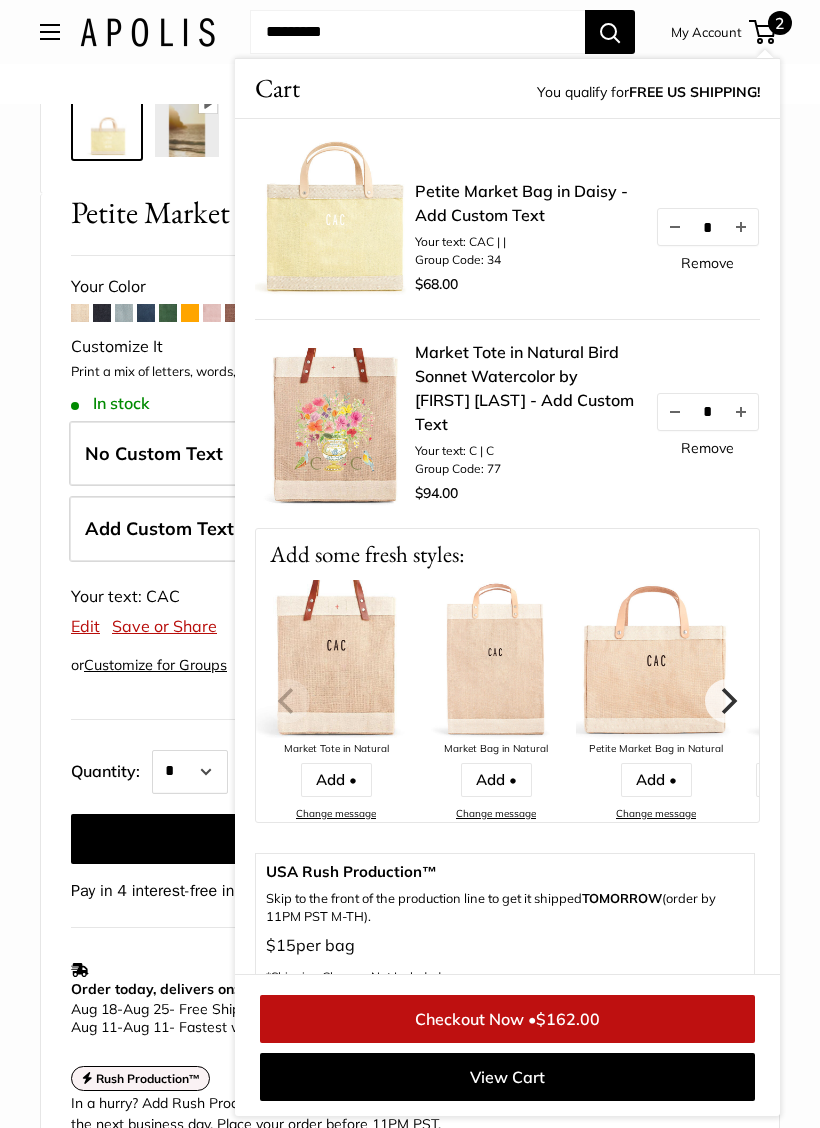click on "Checkout Now •  $162.00" at bounding box center [507, 1019] 